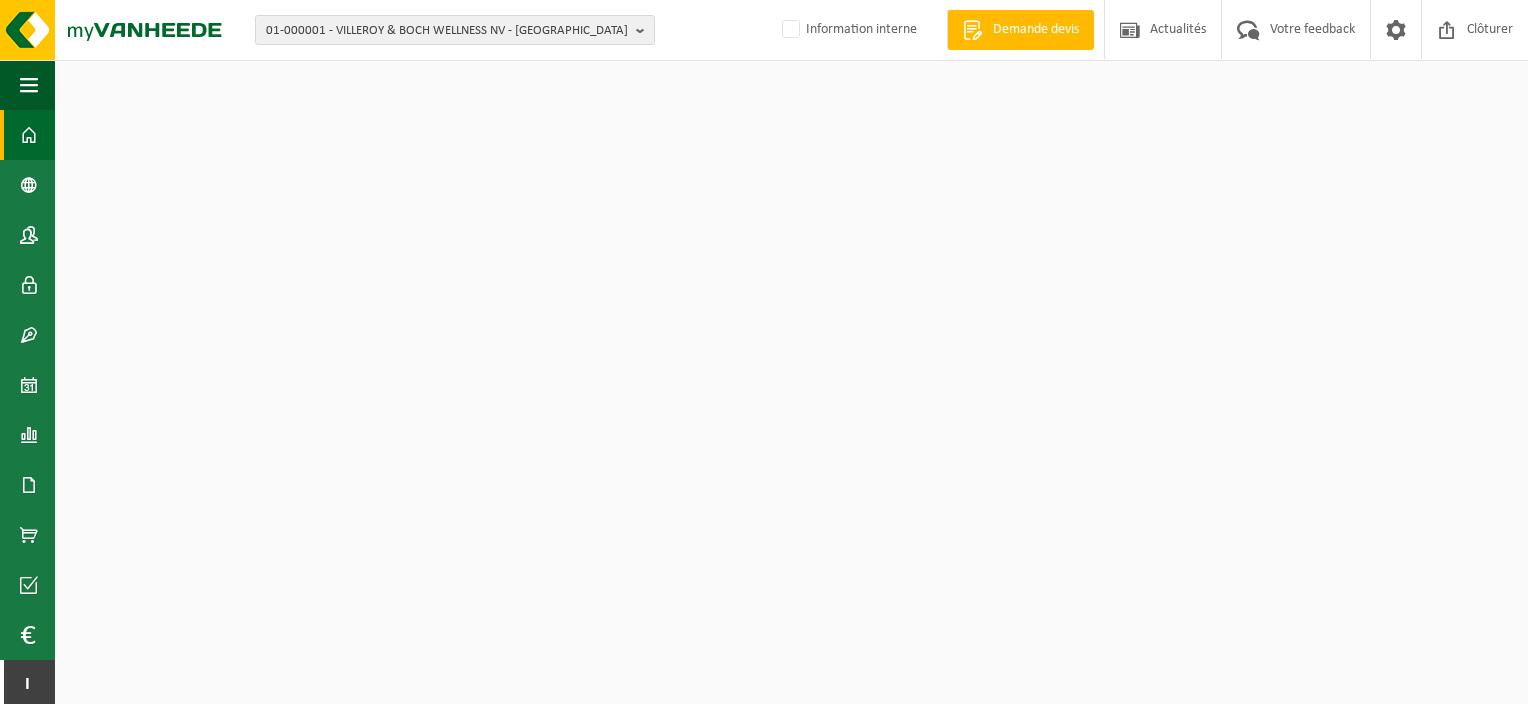 scroll, scrollTop: 0, scrollLeft: 0, axis: both 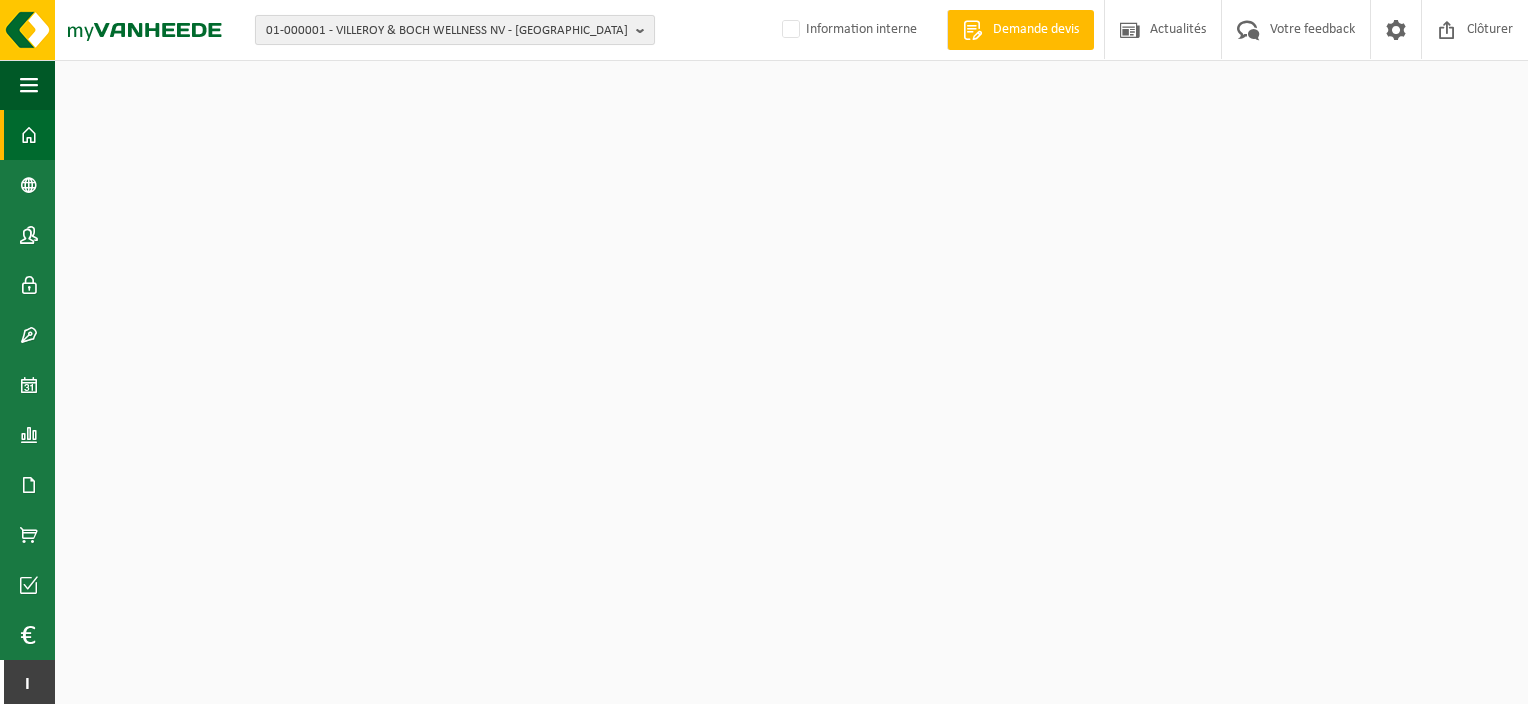 click on "01-000001 - VILLEROY & BOCH WELLNESS NV - ROESELARE" at bounding box center [447, 31] 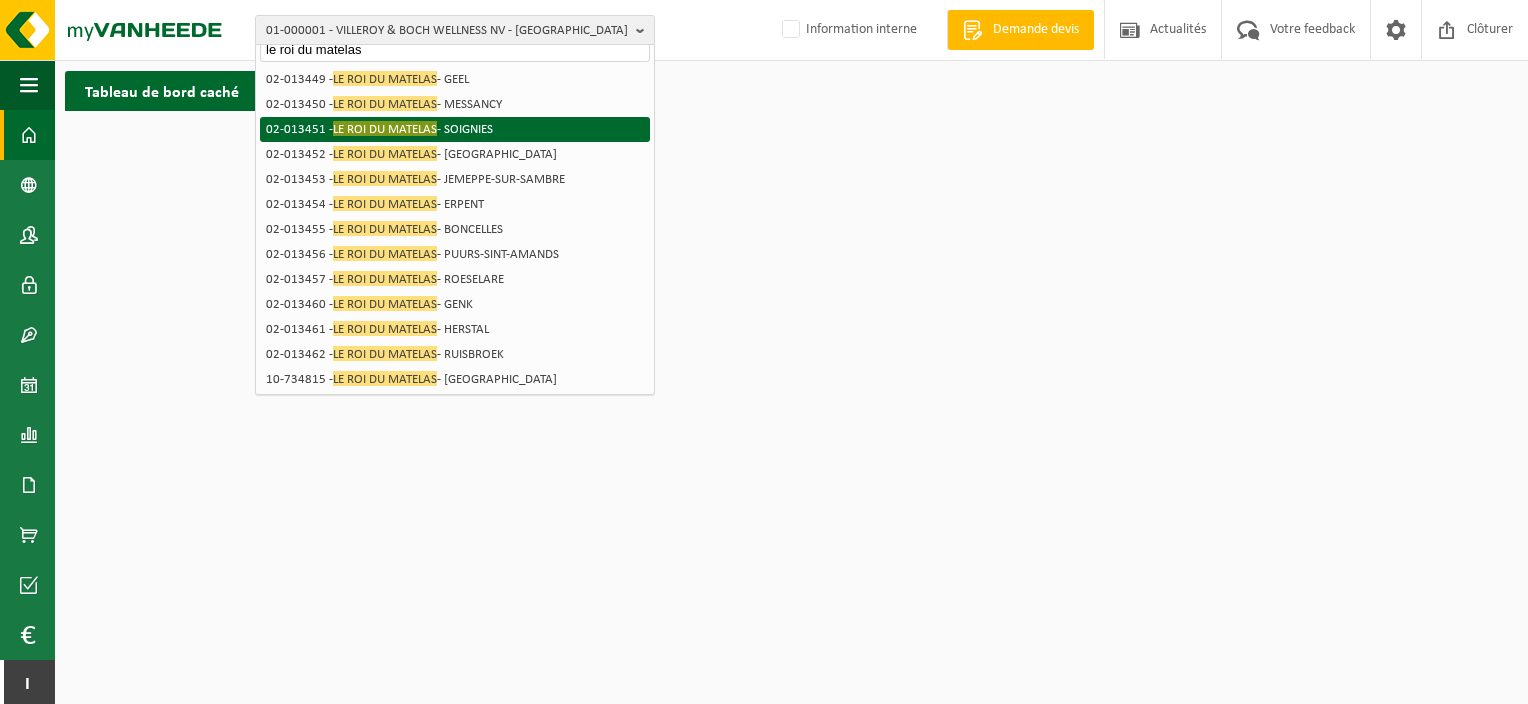 scroll, scrollTop: 0, scrollLeft: 0, axis: both 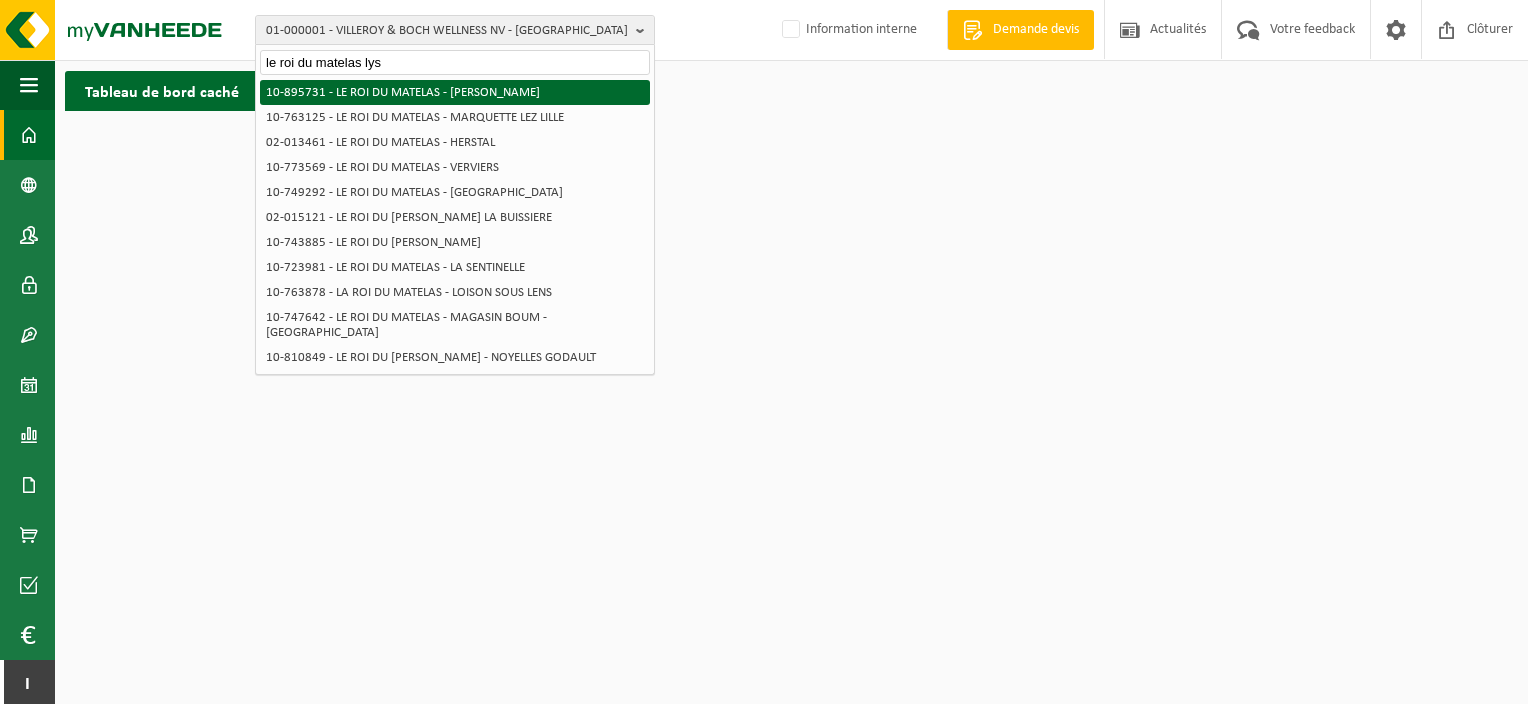 type on "le roi du matelas lys" 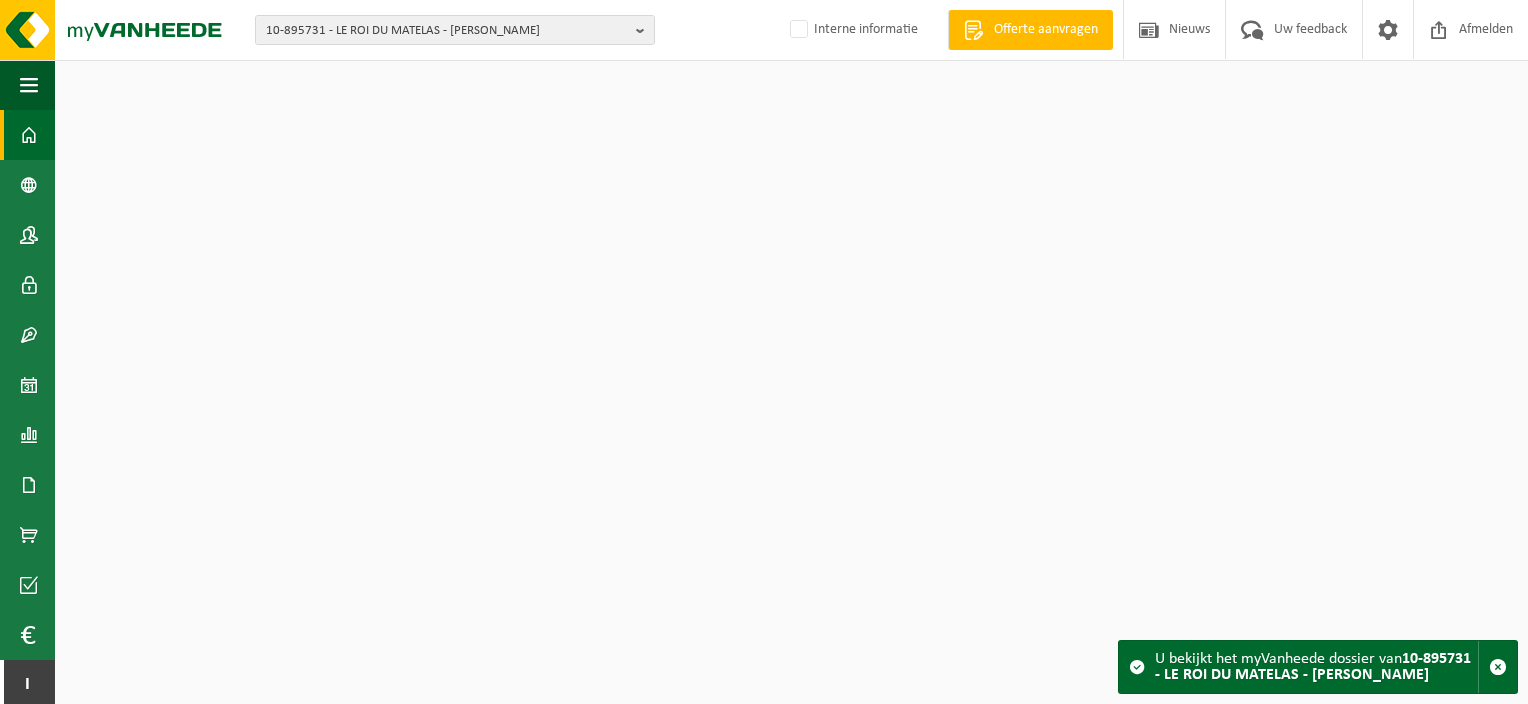 scroll, scrollTop: 0, scrollLeft: 0, axis: both 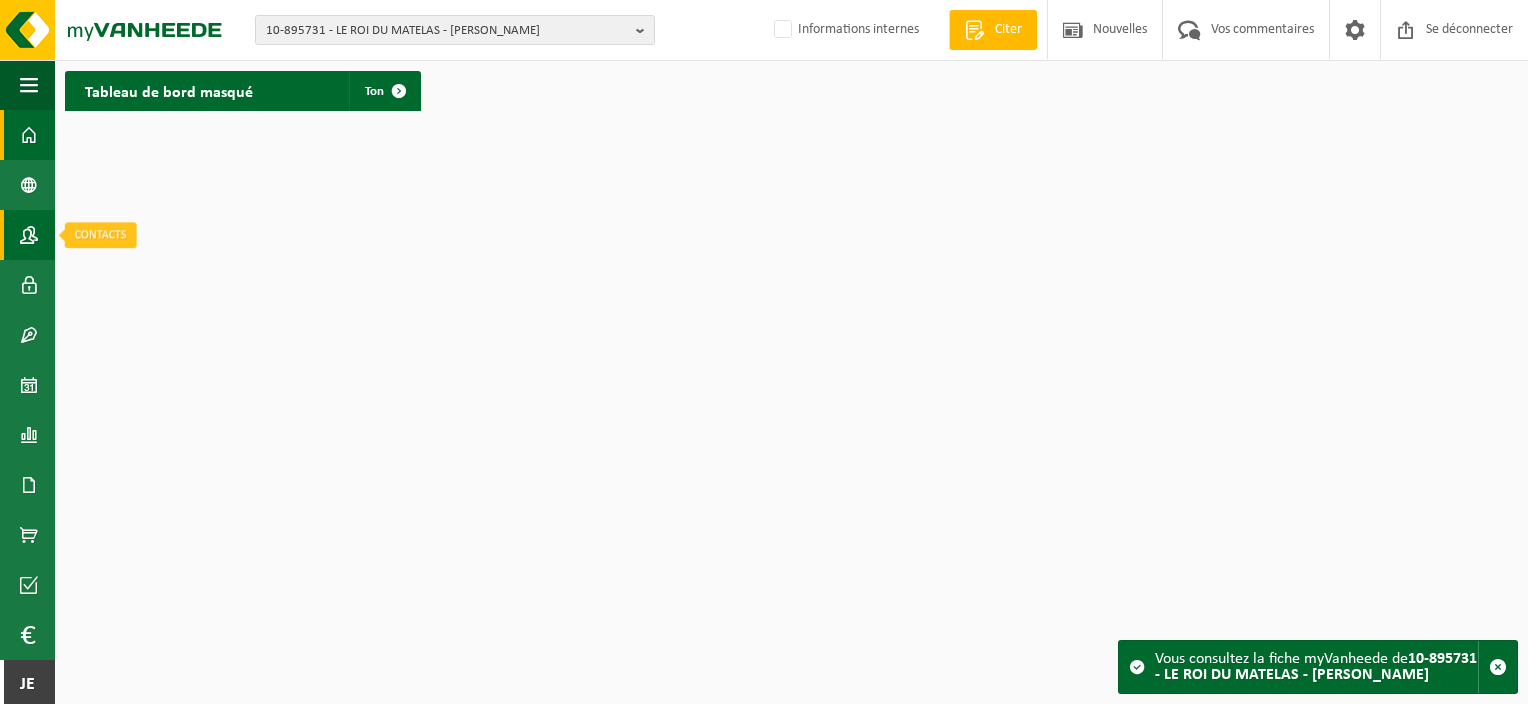 click at bounding box center (29, 235) 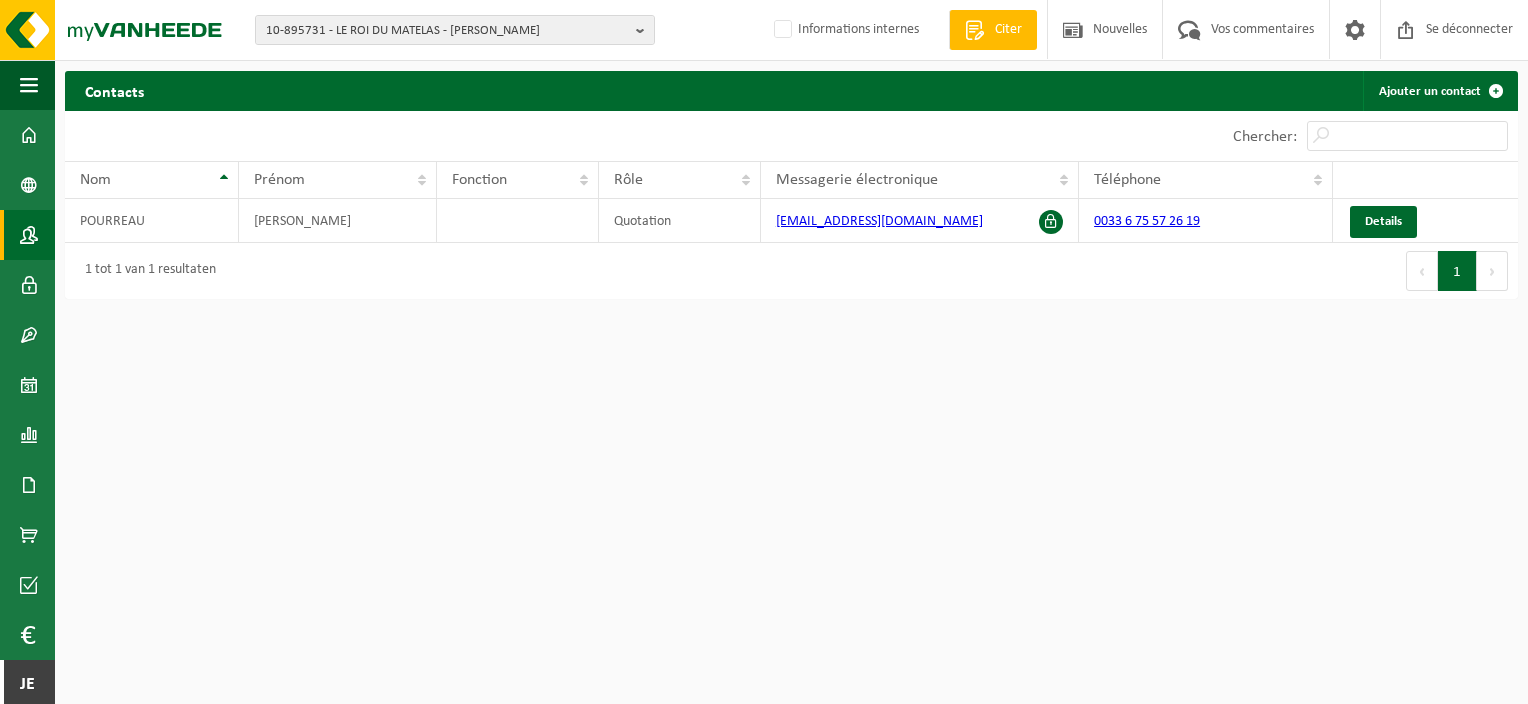 scroll, scrollTop: 0, scrollLeft: 0, axis: both 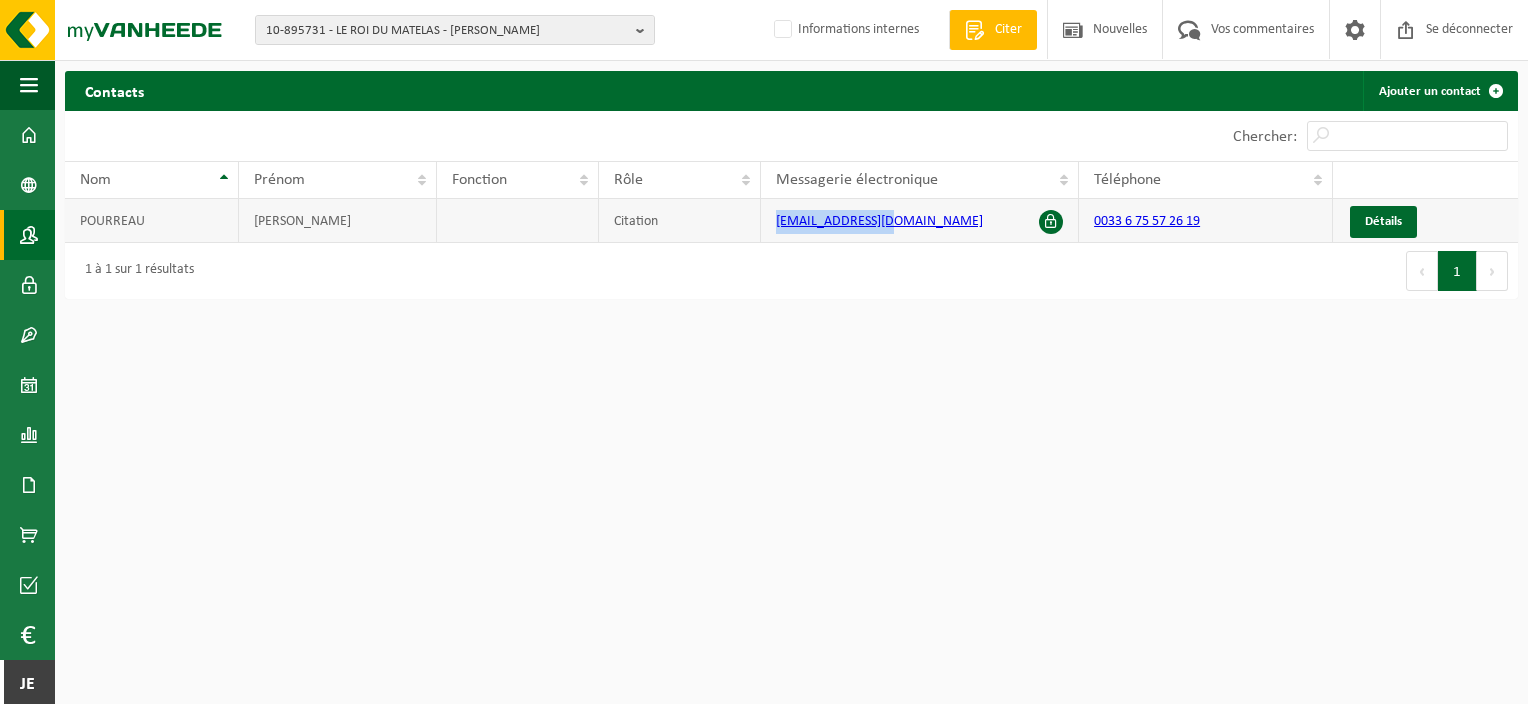 drag, startPoint x: 898, startPoint y: 223, endPoint x: 773, endPoint y: 228, distance: 125.09996 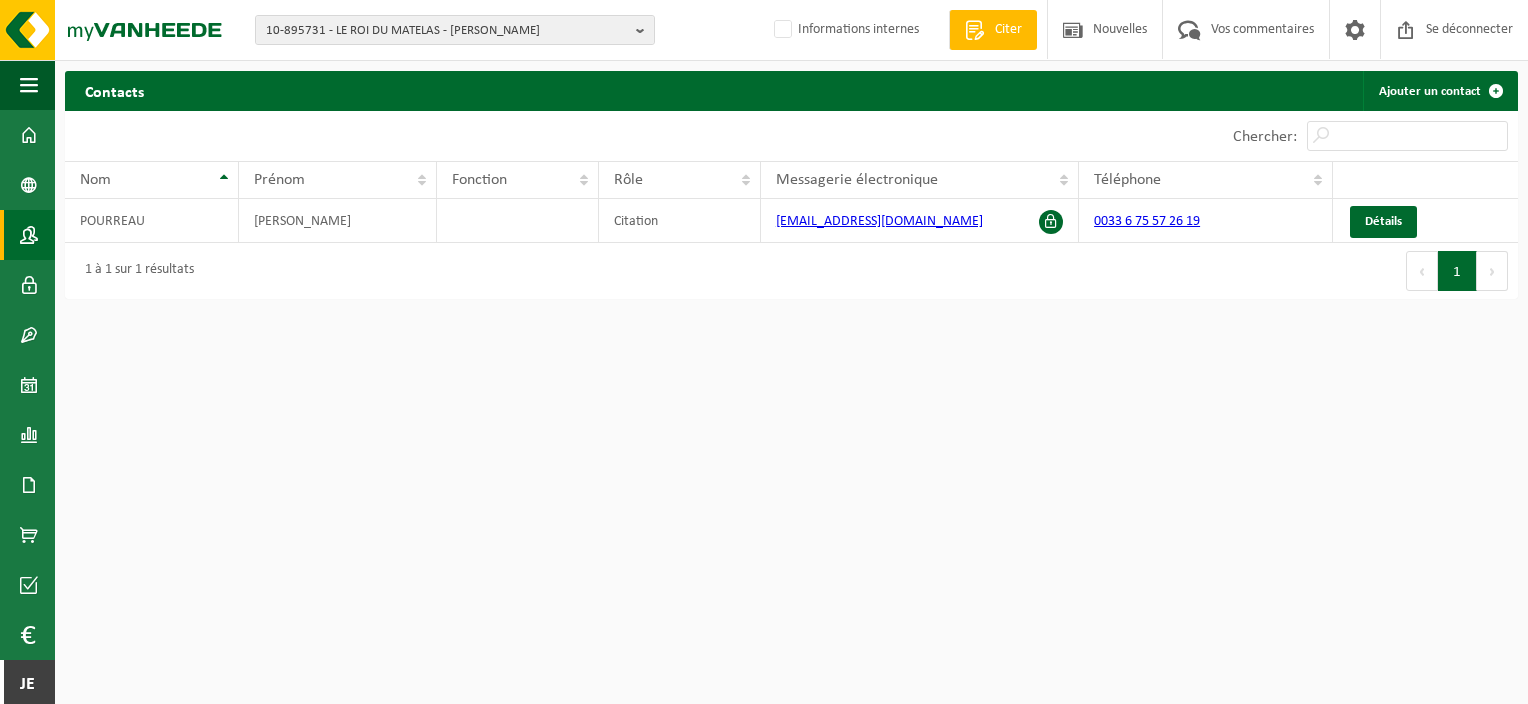 click on "10-895731 - LE ROI DU MATELAS - LYS LEZ LANNOY                           01-098880 - OKI - LYS LEZ LANNOY 02-015121 - LE ROI DU MATELAS - BRUAY LA BUISSIERE 10-895731 - LE ROI DU MATELAS - LYS LEZ LANNOY 10-723980 - LE ROI DU MATELAS DECHY - DECHY 10-837779 - LE ROI DU MATELAS HAUMONT - HAUTMONT                                         Informations internes      Welkom  MATHÉO DUBREUCQ         Citer         Nouvelles         Vos commentaires               Se déconnecter                     Navigatie                 Offerte aanvragen         Nieuws         Uw feedback               Afmelden                 Dashboard               Bedrijfsgegevens               Contactpersonen               Gebruikers               Contracten               Actieve contracten             Historiek contracten                 Kalender               Rapportage               In grafiekvorm             In lijstvorm                 Documenten               Facturen             Documenten" at bounding box center [764, 352] 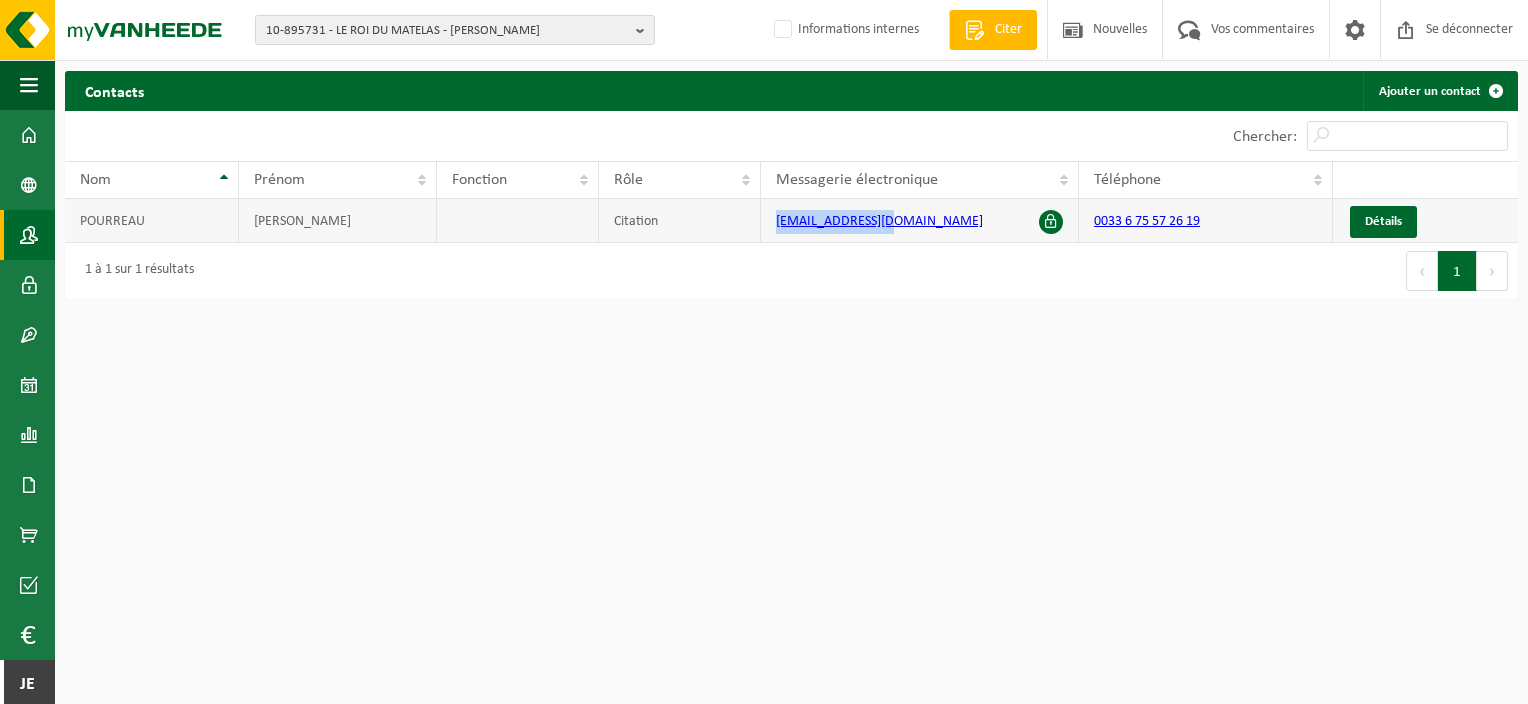 drag, startPoint x: 905, startPoint y: 223, endPoint x: 774, endPoint y: 229, distance: 131.13733 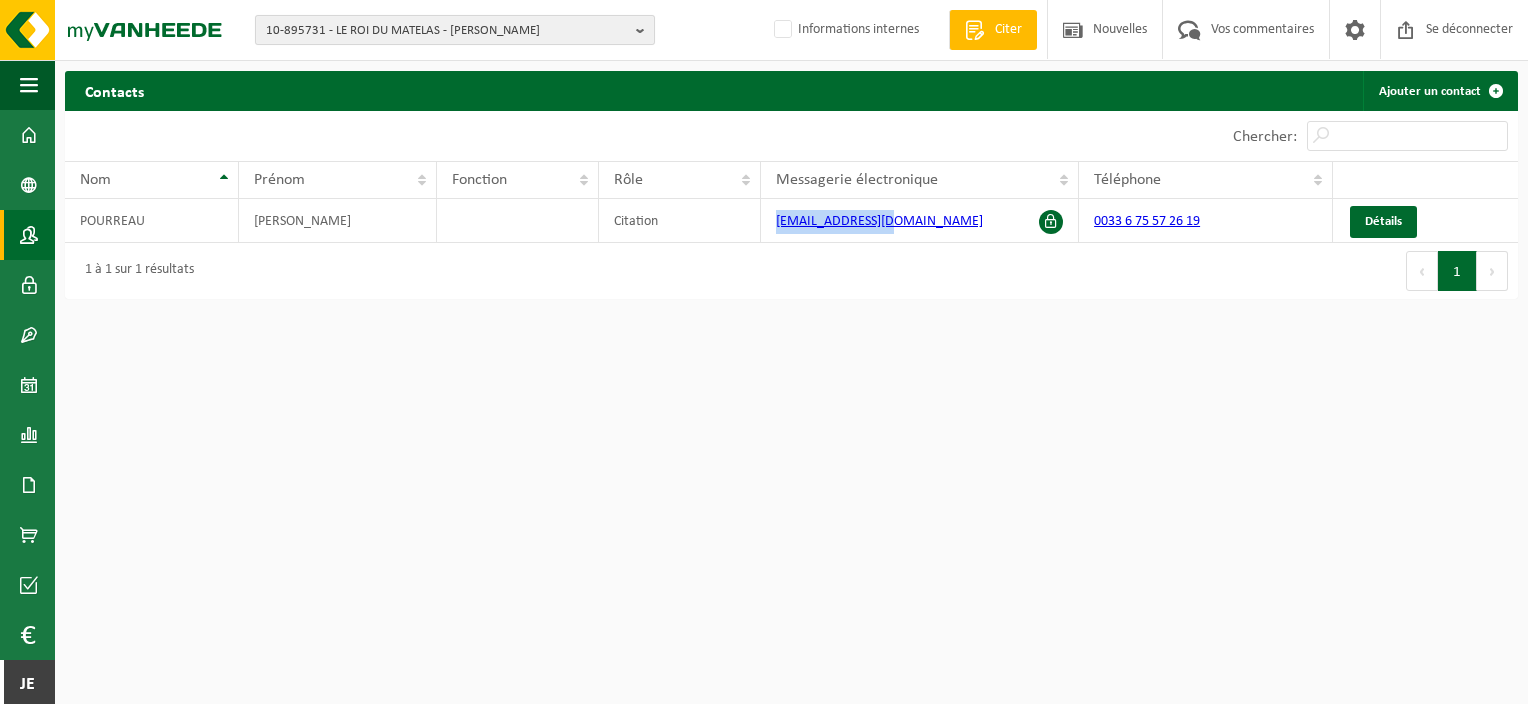 click on "10-895731 - LE ROI DU MATELAS - LYS LEZ LANNOY" at bounding box center (447, 31) 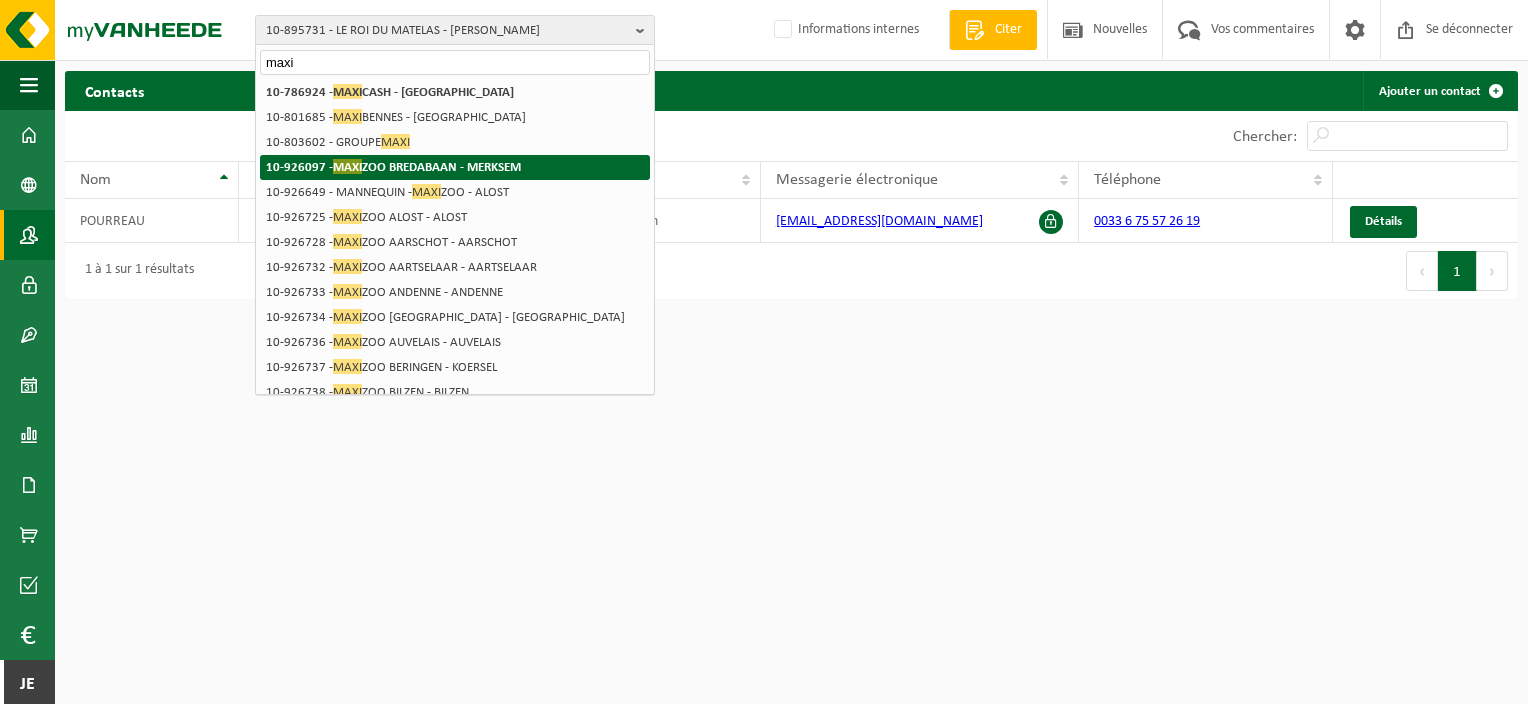 type on "maxi" 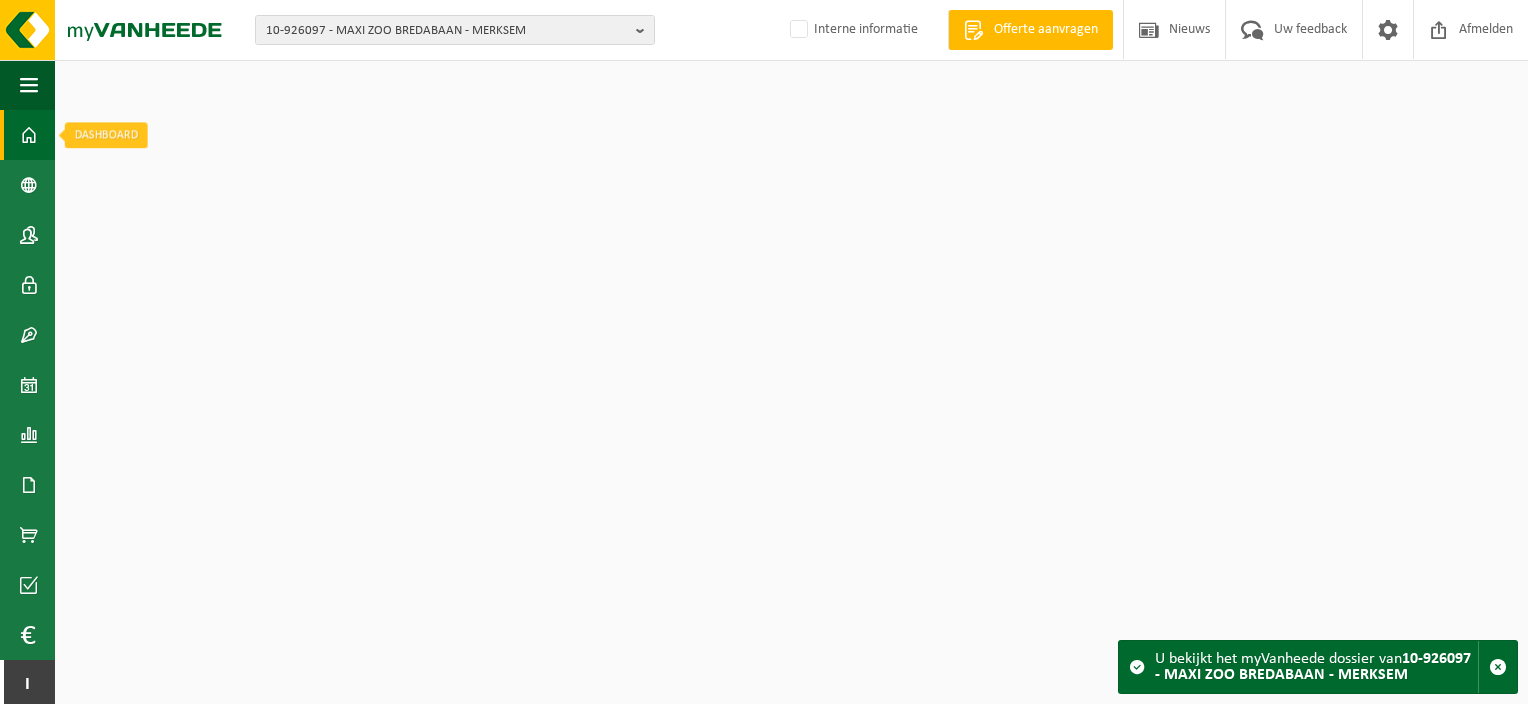 scroll, scrollTop: 0, scrollLeft: 0, axis: both 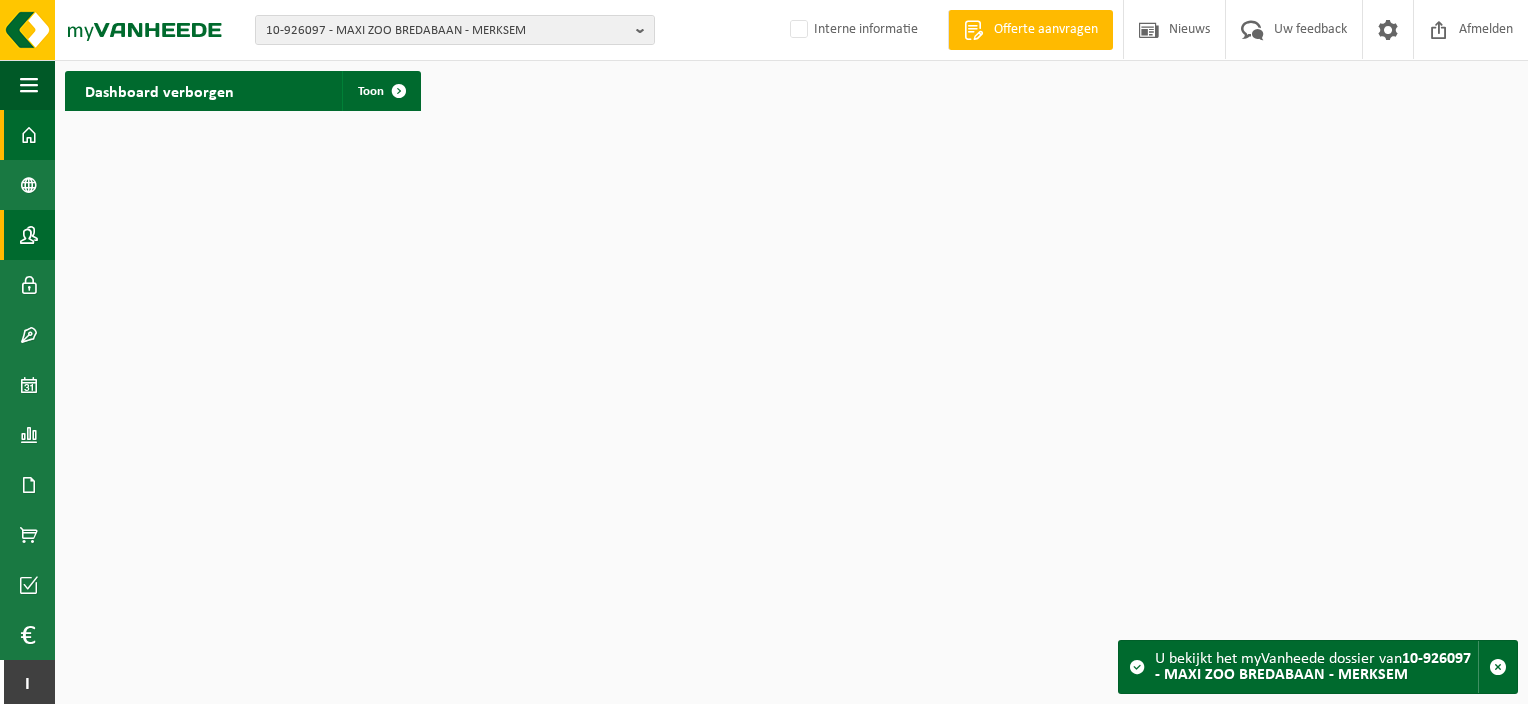 click at bounding box center [29, 235] 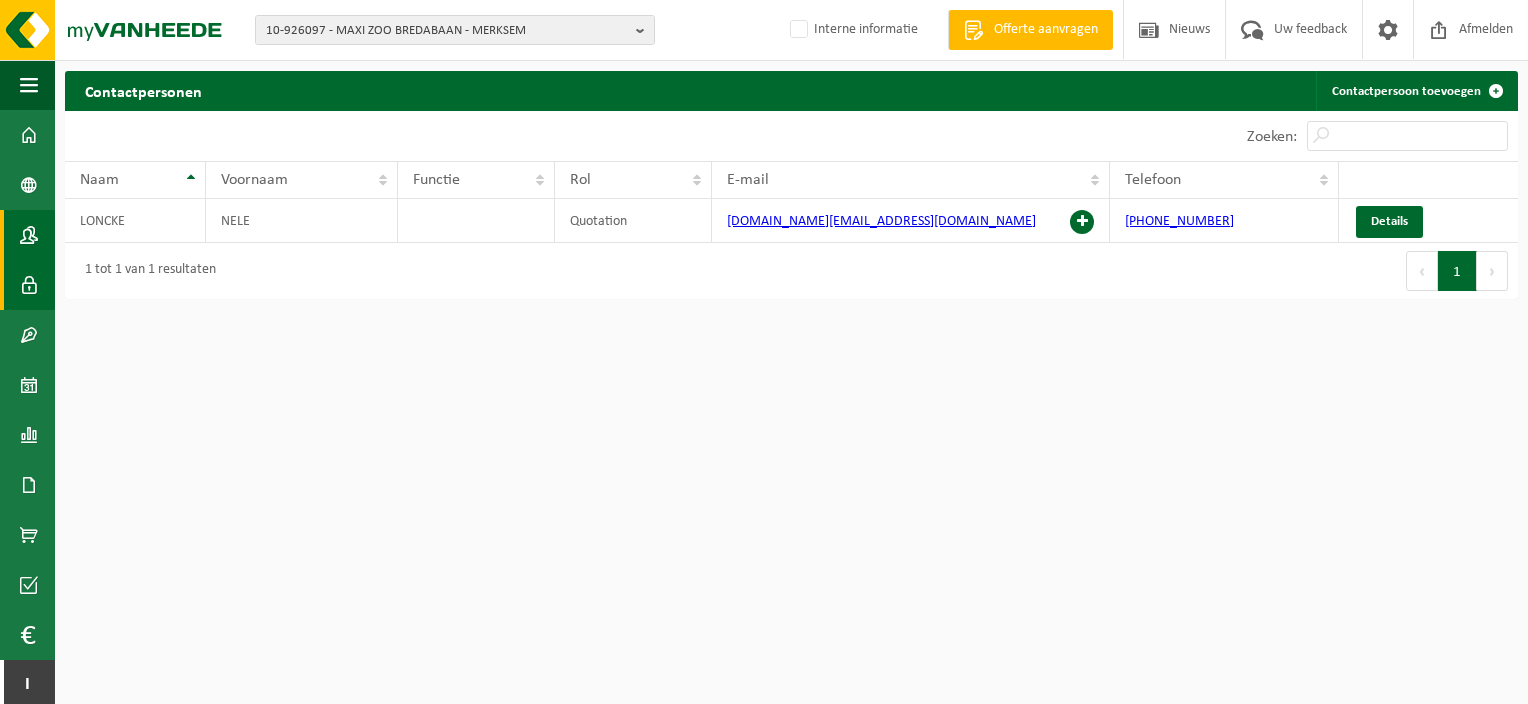 scroll, scrollTop: 0, scrollLeft: 0, axis: both 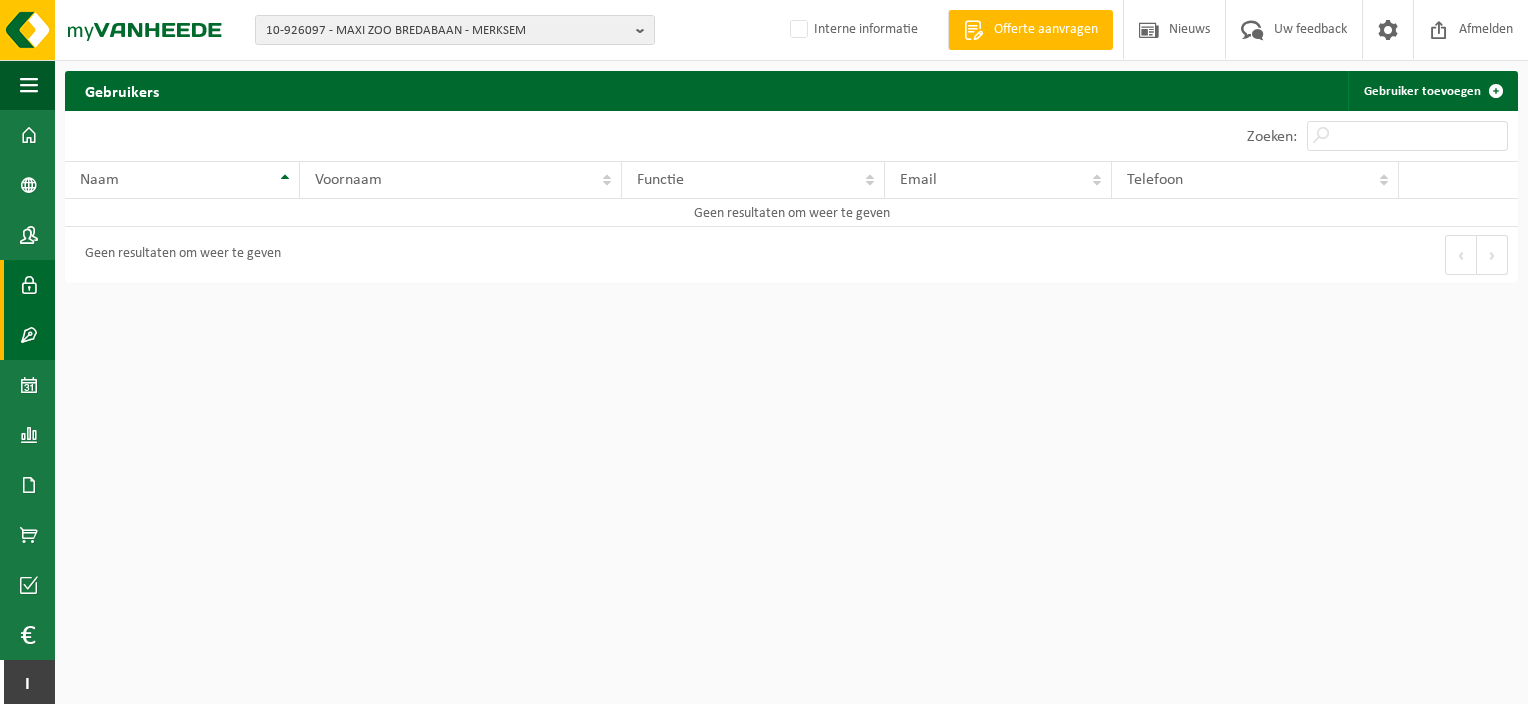 click at bounding box center (29, 335) 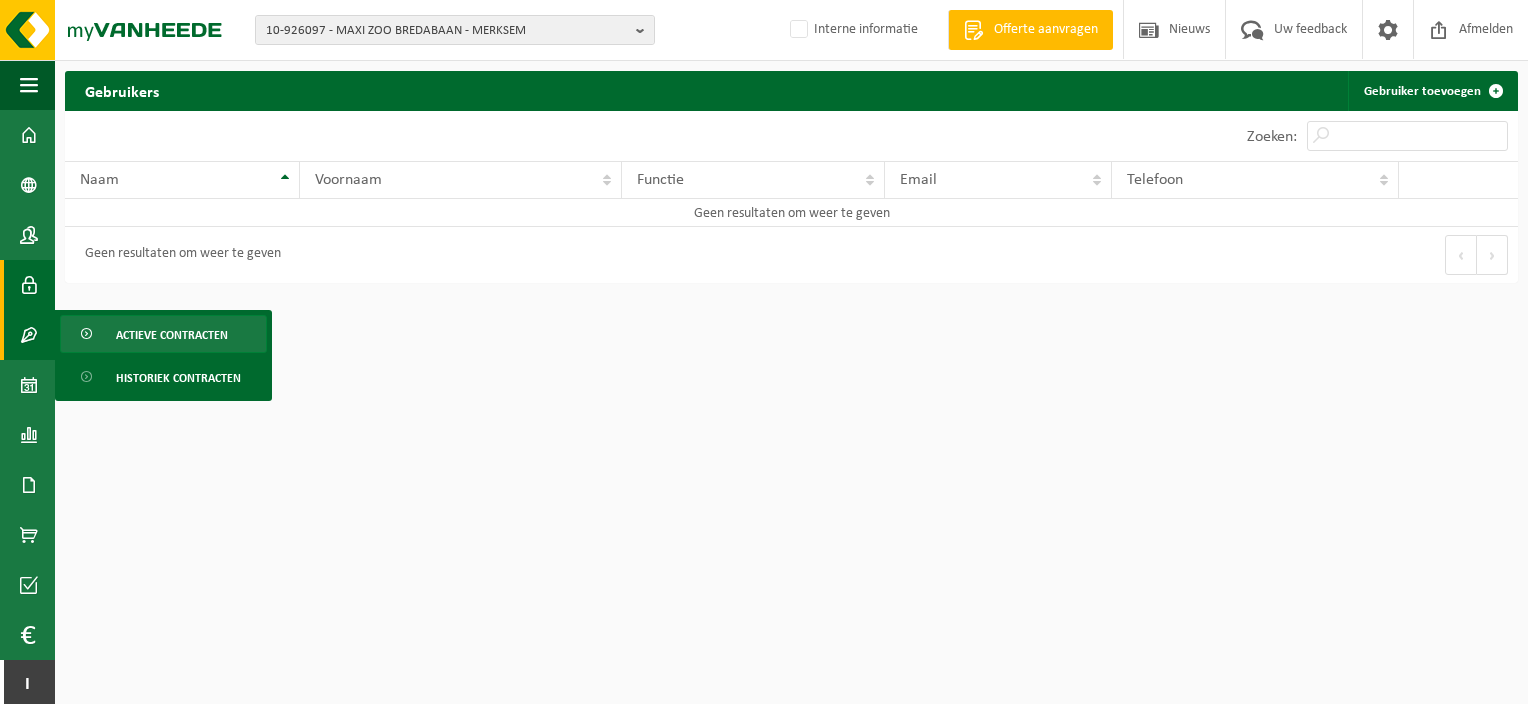 click on "Actieve contracten" at bounding box center [163, 334] 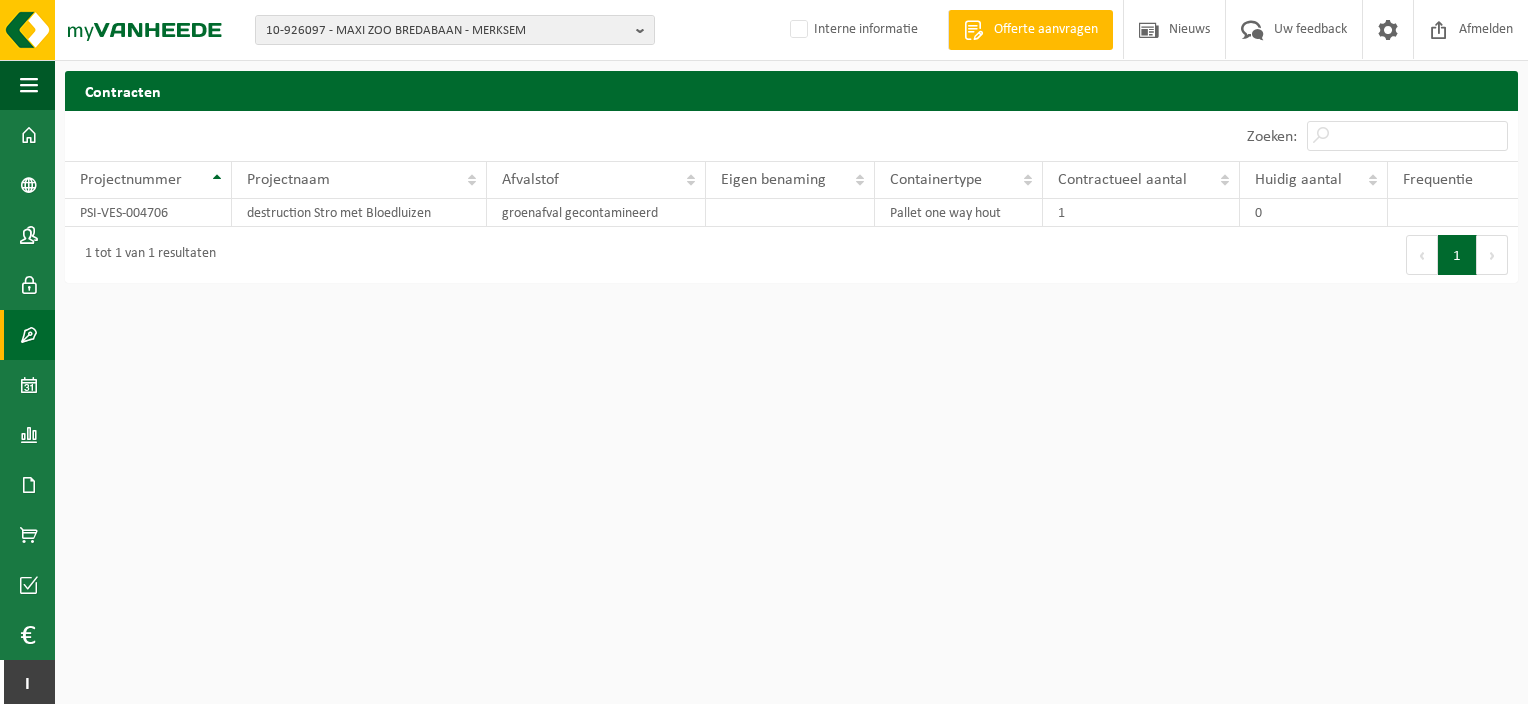 scroll, scrollTop: 0, scrollLeft: 0, axis: both 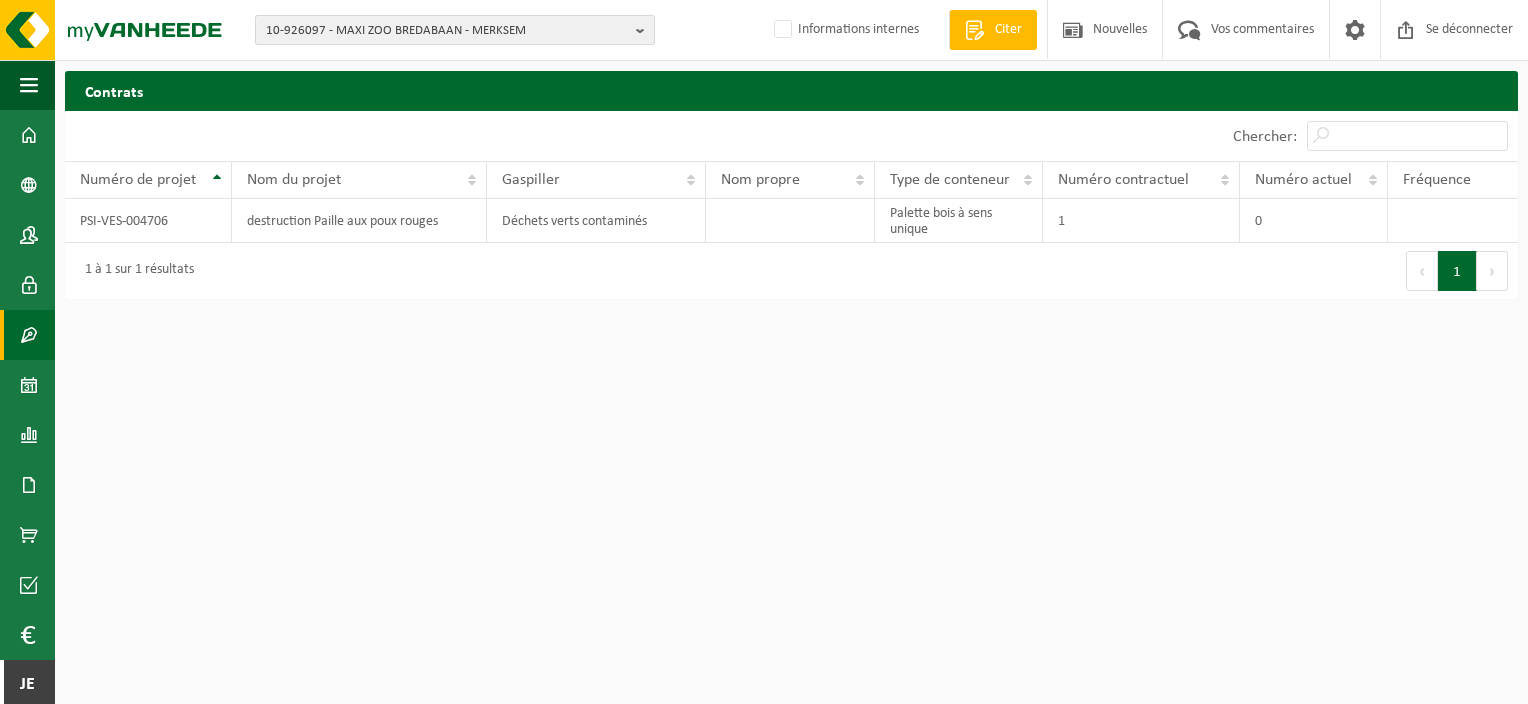 click on "10-926097 - MAXI ZOO BREDABAAN - MERKSEM" at bounding box center (455, 30) 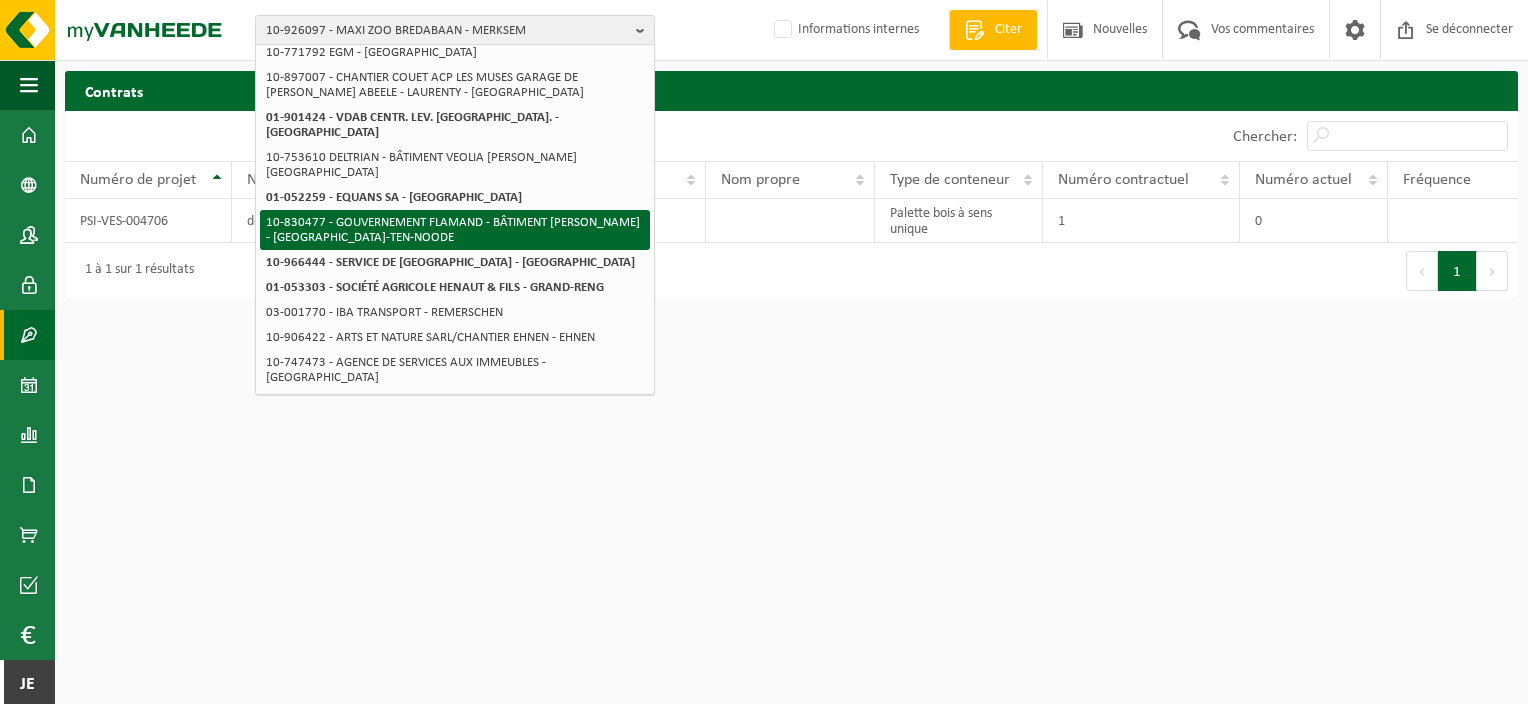 scroll, scrollTop: 0, scrollLeft: 0, axis: both 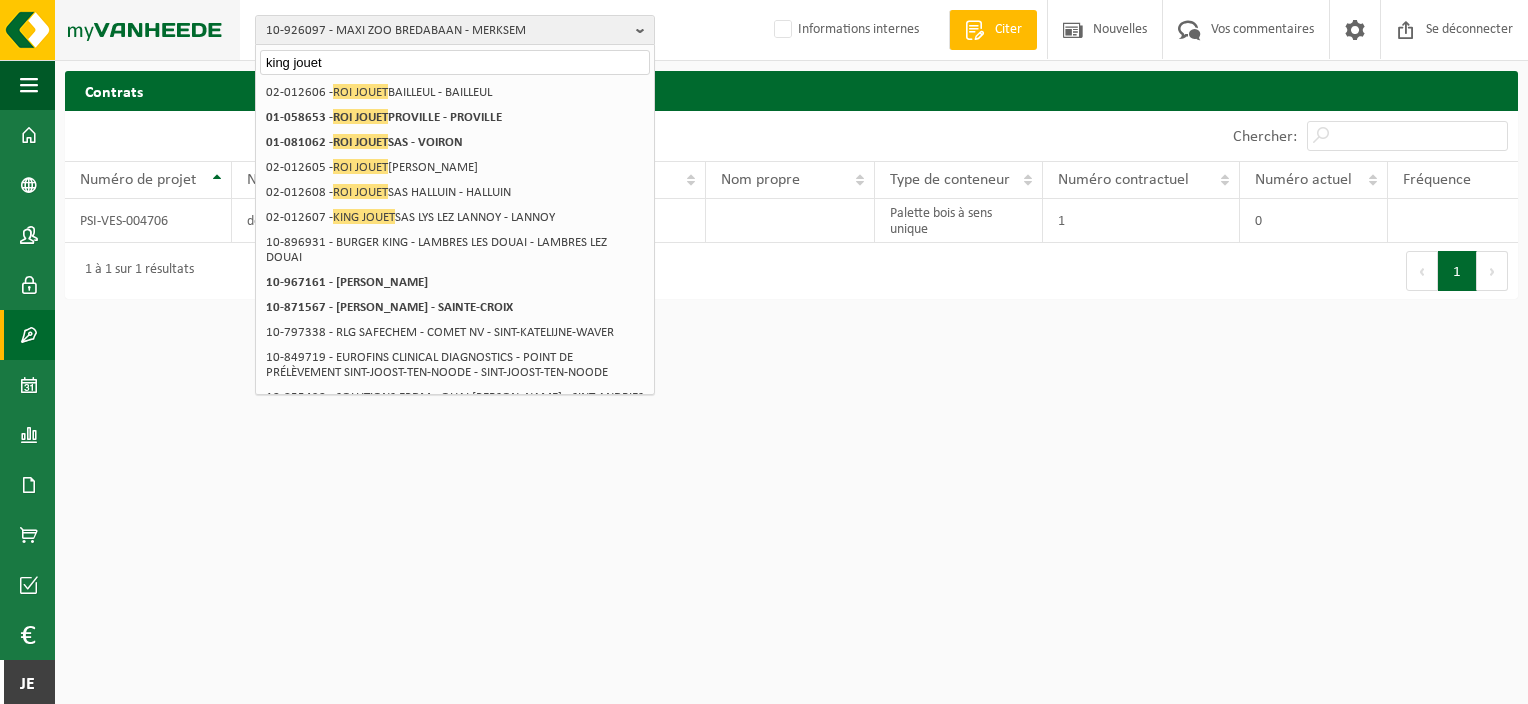 drag, startPoint x: 390, startPoint y: 44, endPoint x: 215, endPoint y: 36, distance: 175.18275 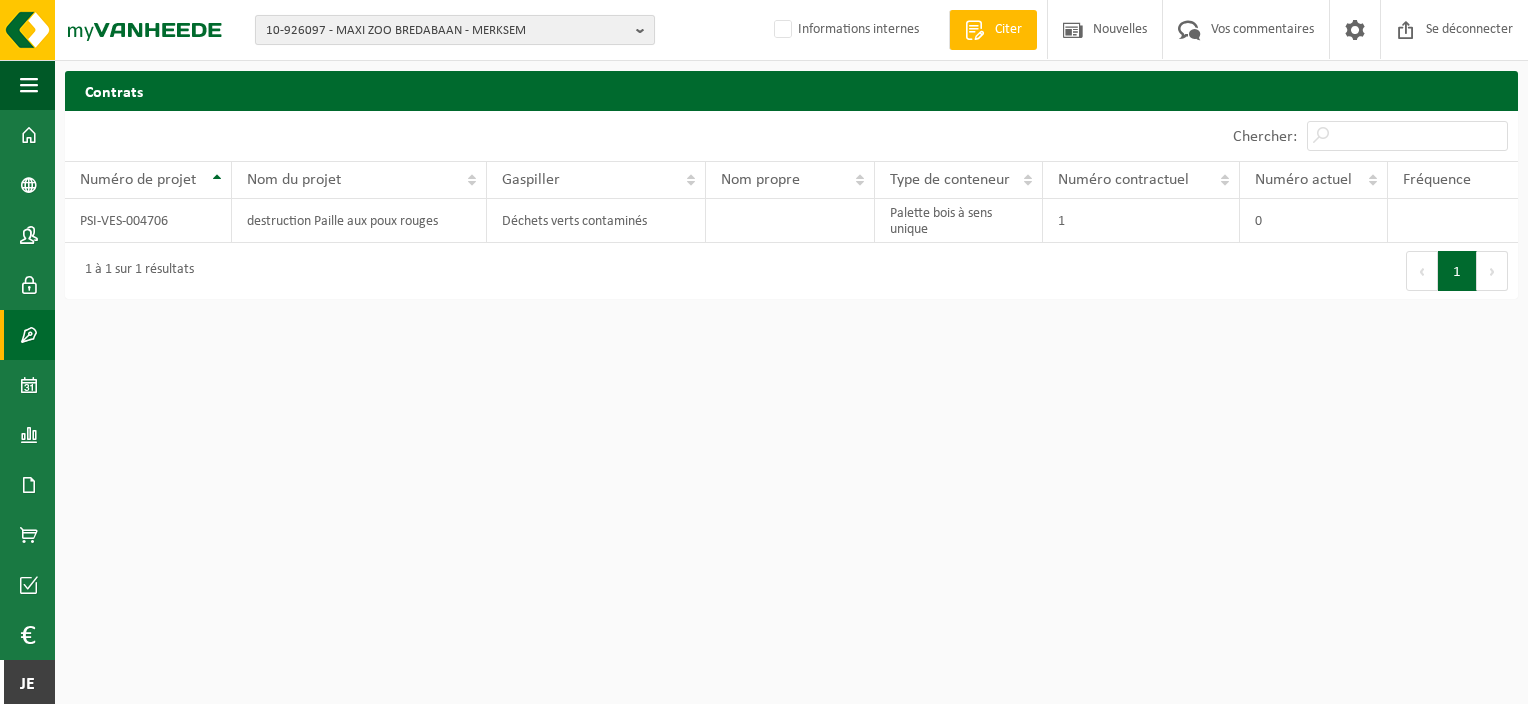 click on "10-926097 - MAXI ZOO BREDABAAN - MERKSEM" at bounding box center (447, 31) 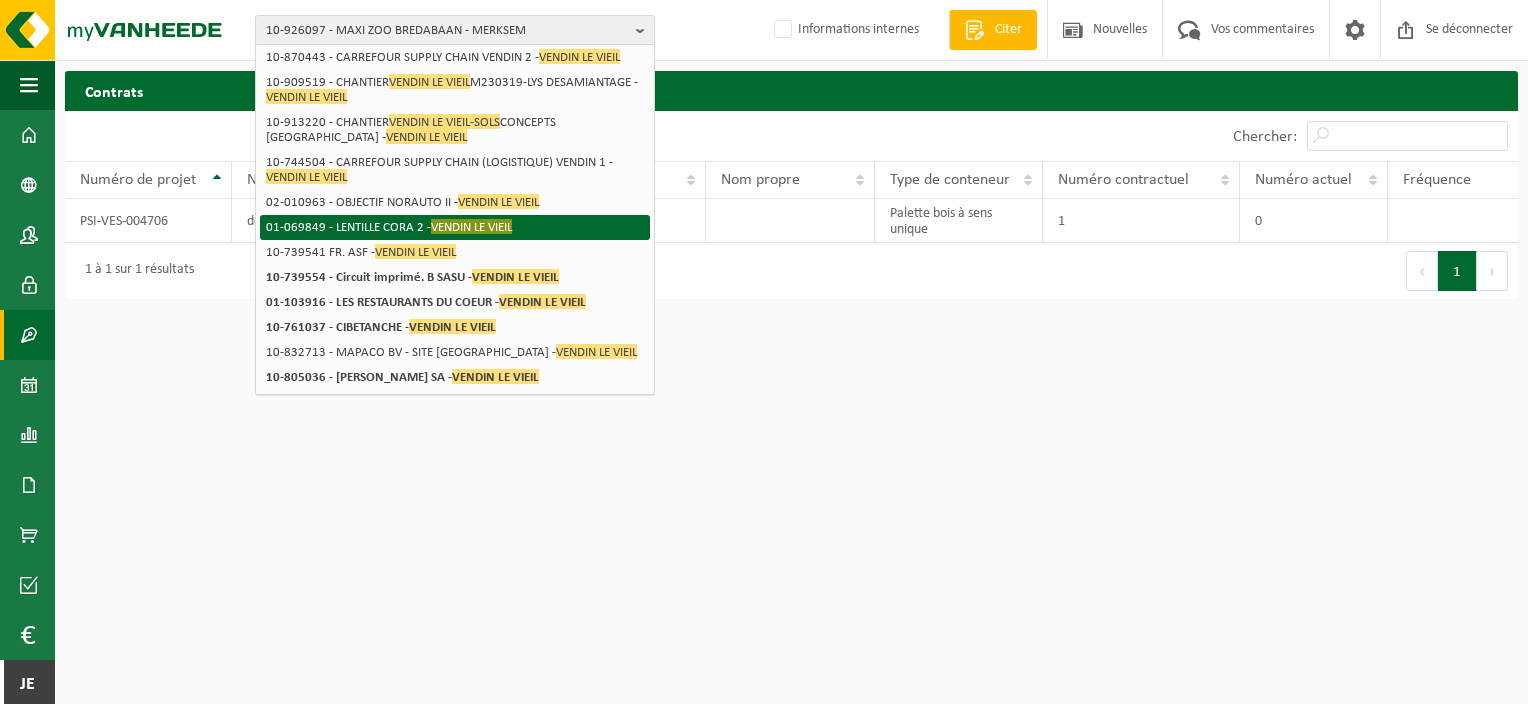 scroll, scrollTop: 464, scrollLeft: 0, axis: vertical 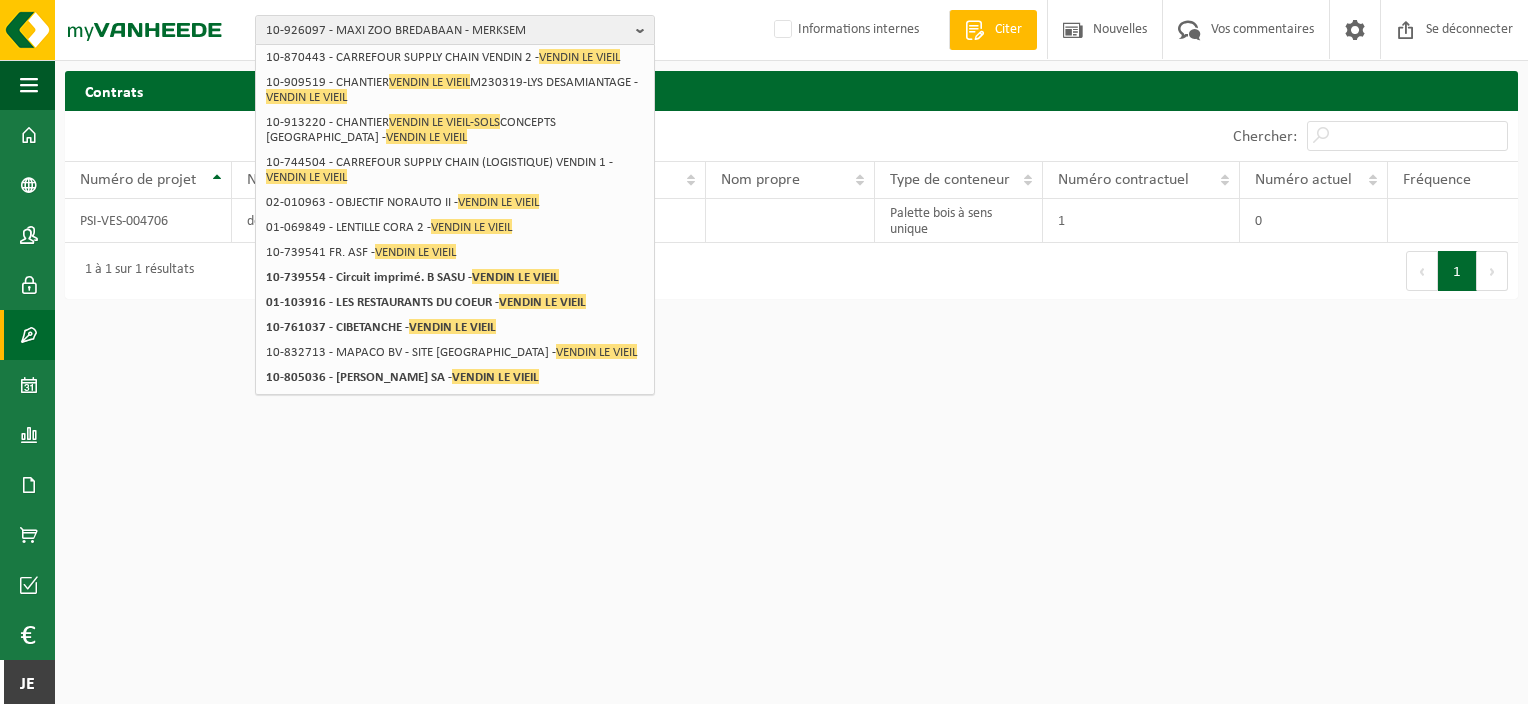click on "Contrats                      Even geduld.  Door de grote hoeveelheid gegevens duurt het laden even.      10 25 50 100 10  resultaten weergeven Chercher:     Numéro de projet Nom du projet Gaspiller Nom propre Type de conteneur Numéro contractuel Numéro actuel Fréquence   PSI-VES-004706 destruction Paille aux poux rouges Déchets verts contaminés Palette bois à sens unique 1 0   1 à 1 sur 1 résultats Eerste Précédent 1 Prochain Laatste" at bounding box center (791, 190) 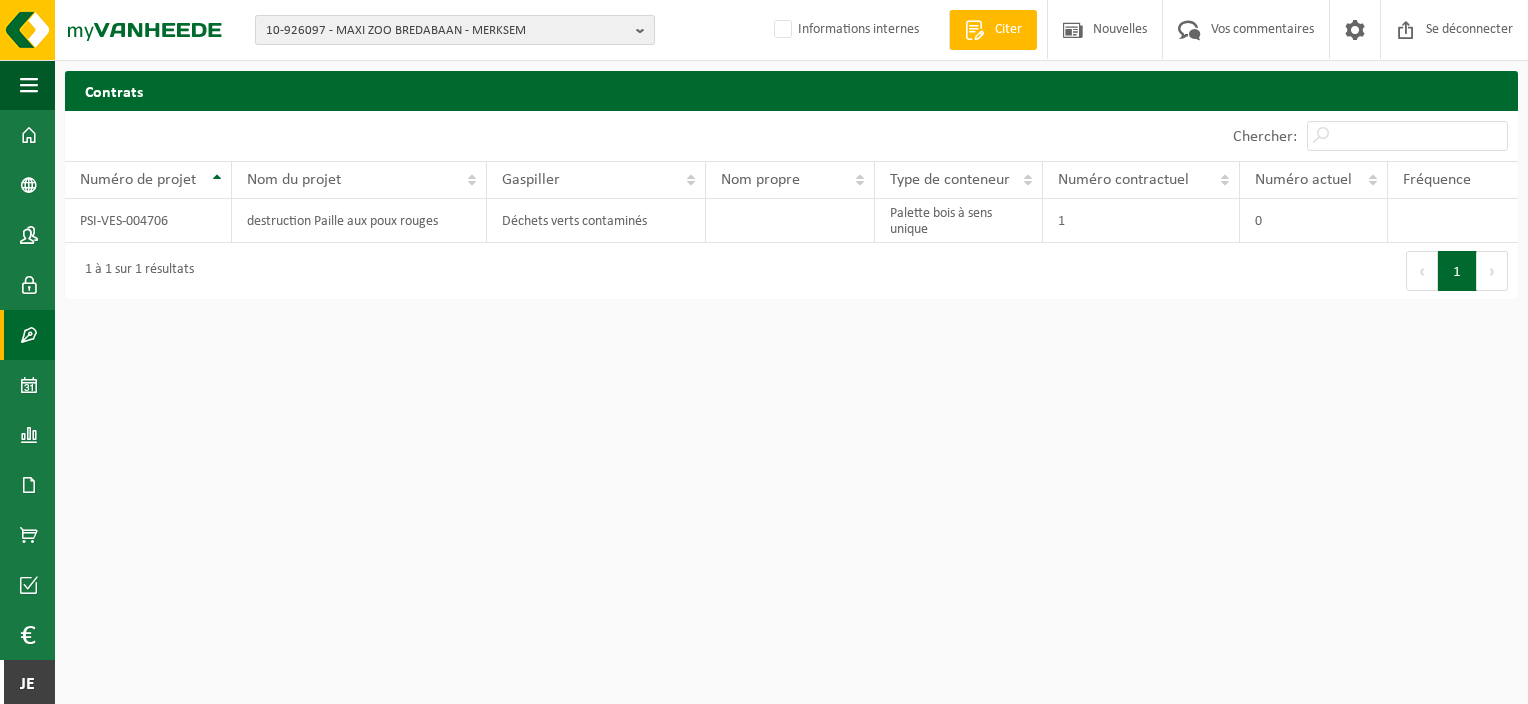 click on "10-926097 - MAXI ZOO BREDABAAN - MERKSEM" at bounding box center (447, 31) 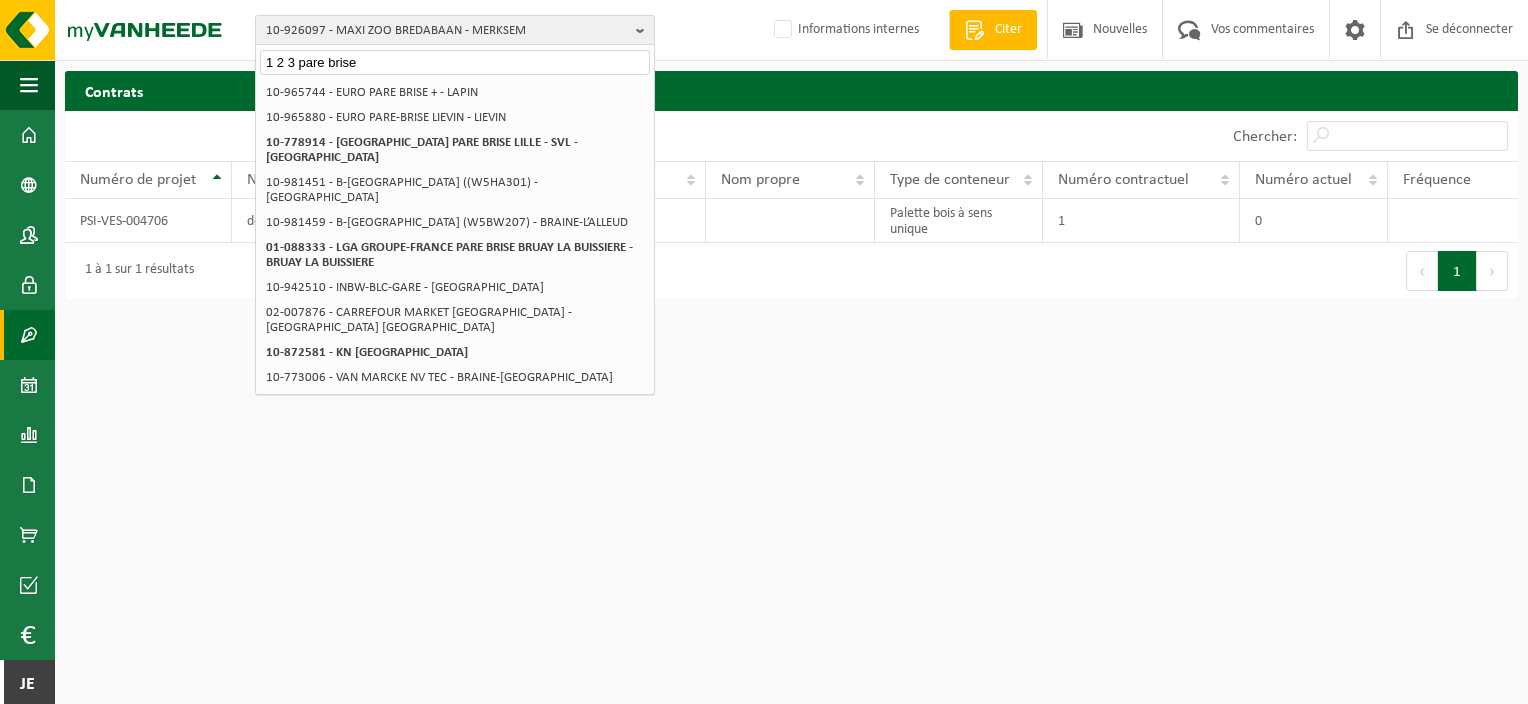 click on "10-926097 - MAXI ZOO BREDABAAN - MERKSEM                   1 2 3 pare brise         10-811054 - MAXI ZOO BELGIUM LTD - TEMSE 10-926649 - MANNEQUIN - MAXI ZOO - ALOST 10-926725 - MAXI ZOO ALOST - ALOST 10-926728 - MAXI ZOO AARSCHOT - AARSCHOT 10-926732 - MAXI ZOO AARTSELAAR - AARTSELAAR 10-926733 - MAXI ZOO ANDENNE - ANDENNE 10-926734 - MAXI ZOO ANDERLECHT - ANDERLECHT 10-926736 - MAXI ZOO AUVELAIS - AUVELAIS 10-926737 - MAXI ZOO BERINGEN - KOERSEL 10-926738 - MAXI ZOO BILZEN - BILZEN 10-926740 - MAXI ZOO BOORTMEERBEEK - BOORTMEERBEEK 10-926097 - MAXI ZOO BREDABAAN - MERKSEM 10-926743 - MAXI ZOO BRUGES - BRUGES 10-926744 - MAXI ZOO BRUGGE SINT KRUIS - ASSEBROEK 10-926745 - MAXI ZOO COUILLET - COUILLET 10-926748 - MAXI ZOO COUVIN - COUVIN 10-926769 - MAXI ZOO DENDERMONDE - DENDERMONDE 10-926770 - MAXI ZOO DEURNE - DEURNE 10-926771 - MAXI ZOO JAUNE - JAUNE 10-926953 - MAXI ZOO GEMBLOUX - GEMBLOUX 10-926773 - MAXI ZOO GENK - GENK 10-926774 - MAXI ZOO GAND - GAND" at bounding box center [764, 352] 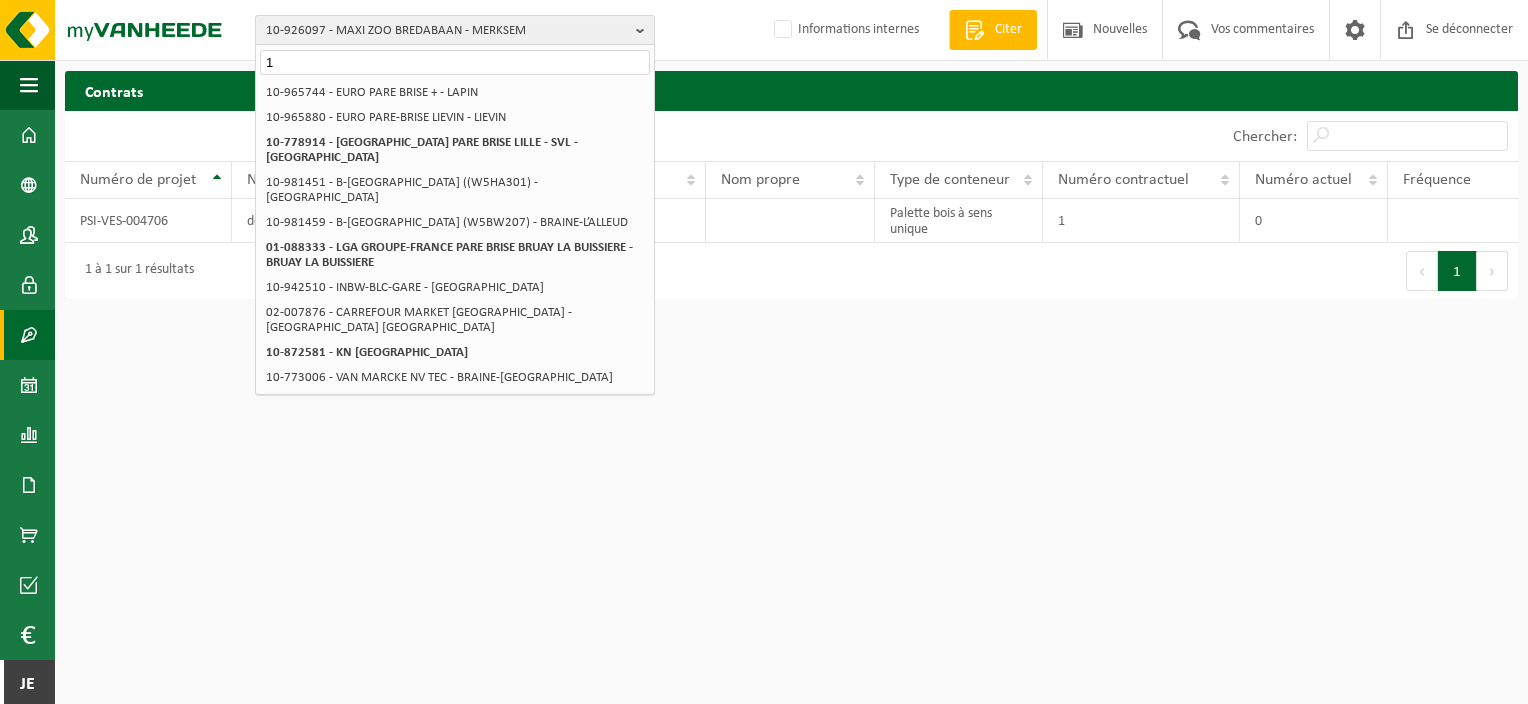 type on "1" 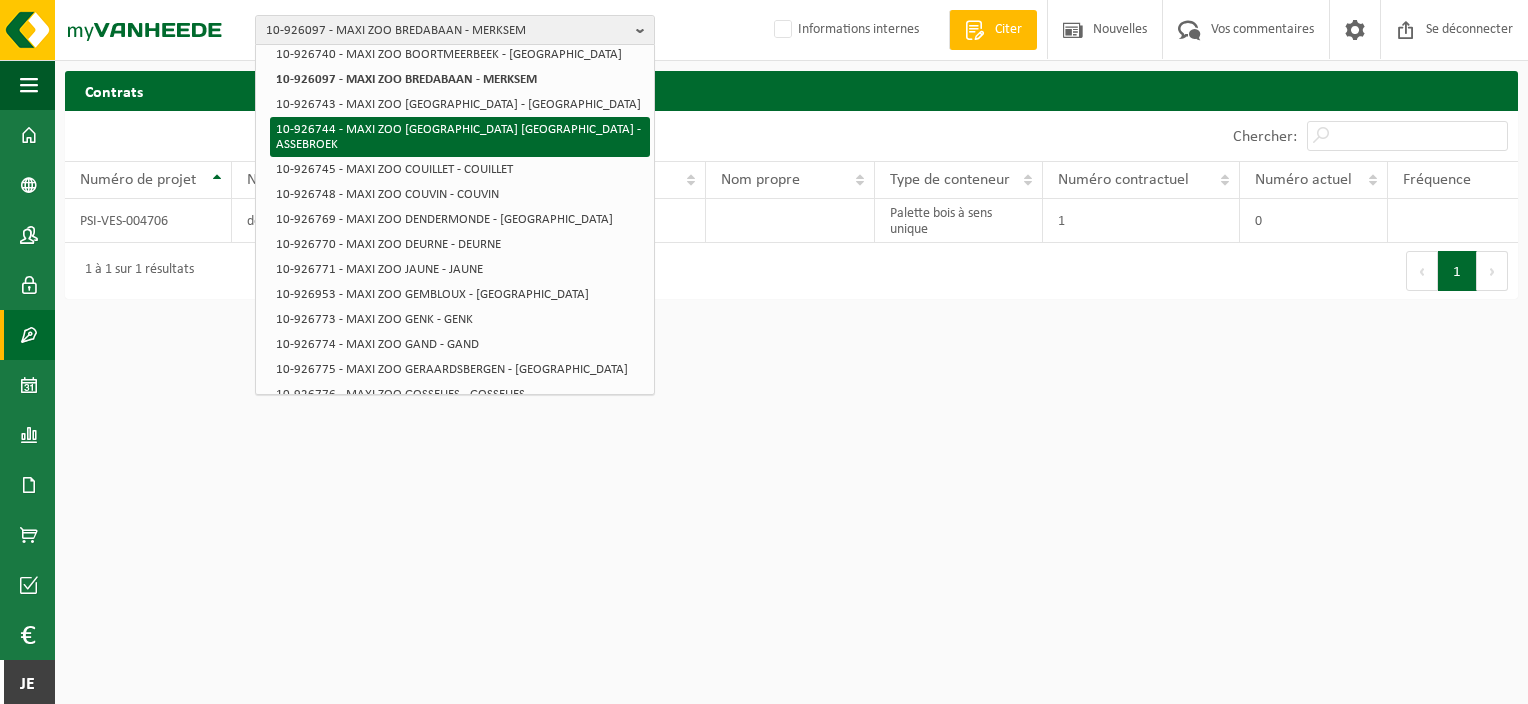 scroll, scrollTop: 290, scrollLeft: 0, axis: vertical 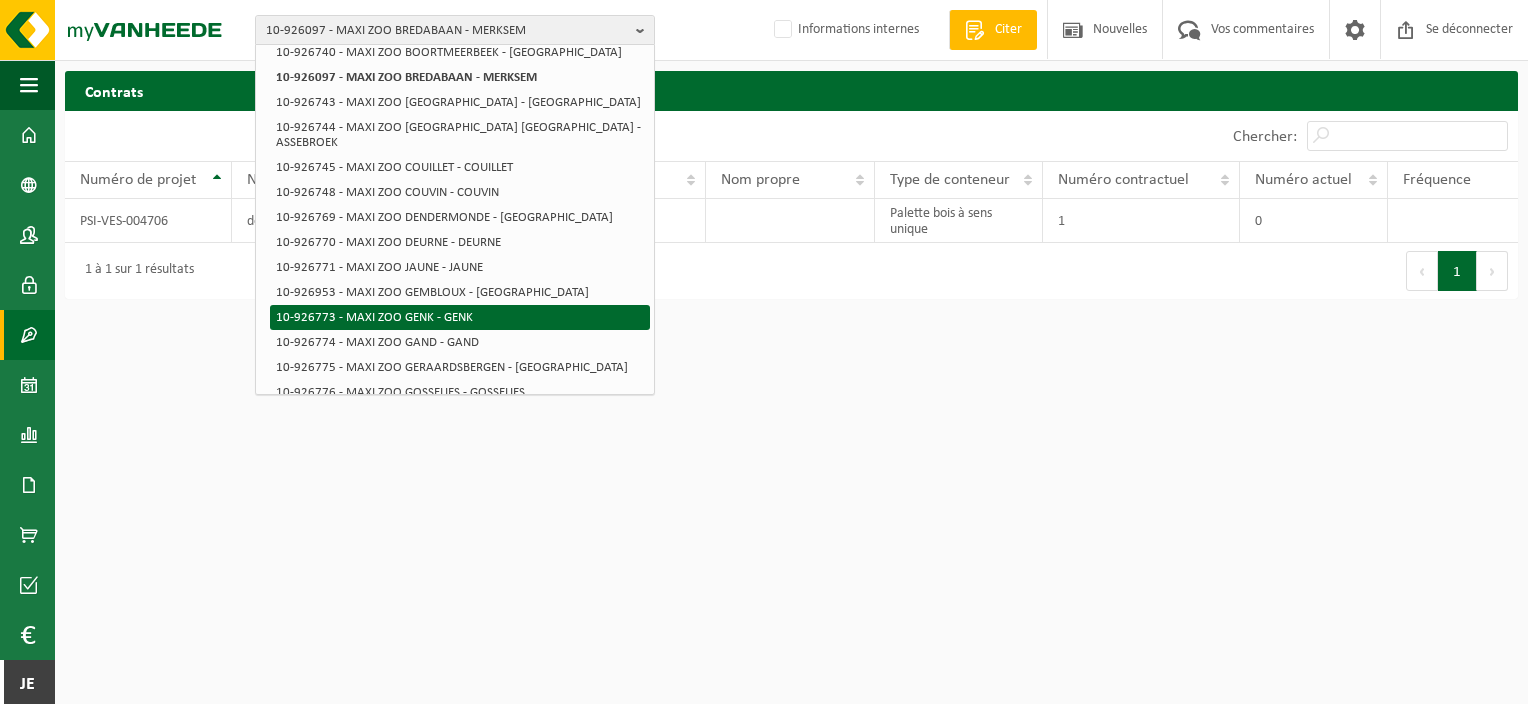 type 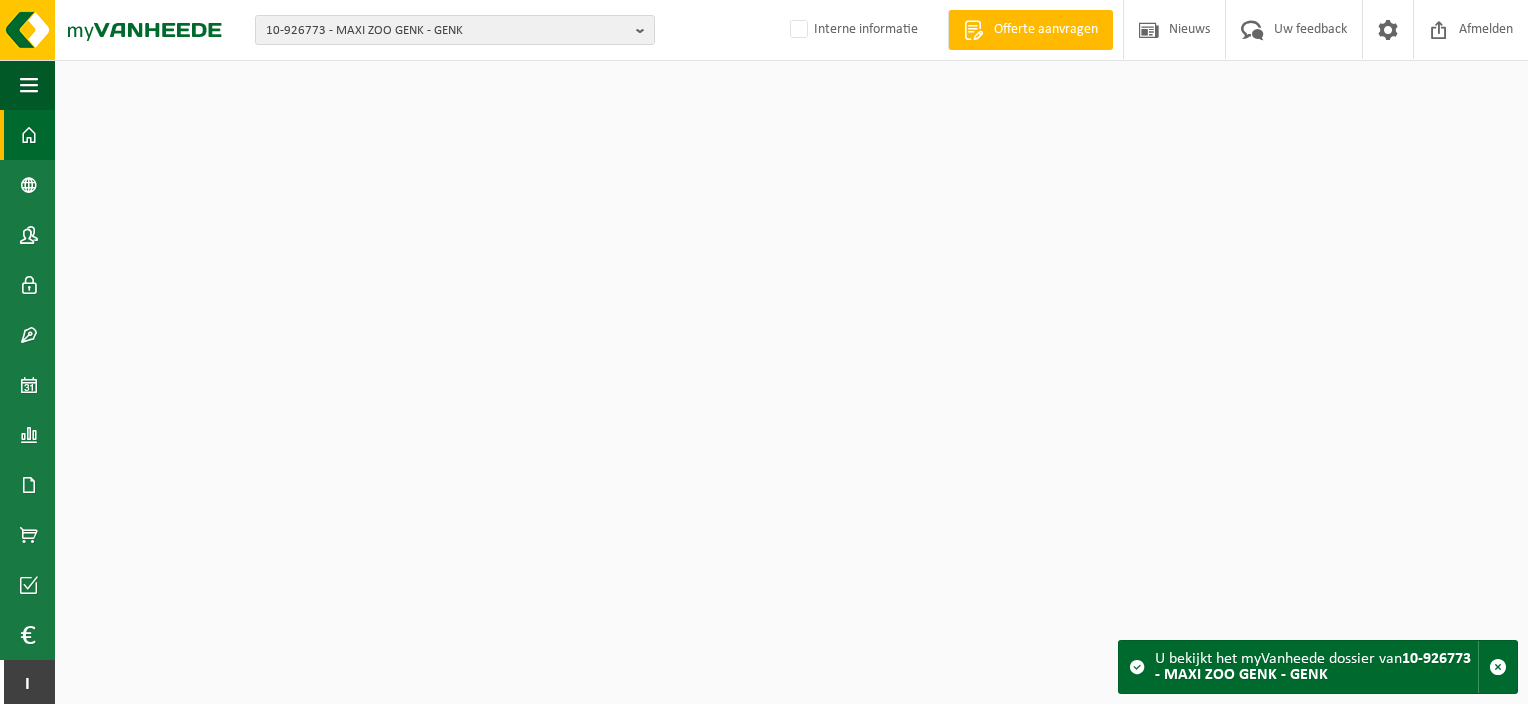 scroll, scrollTop: 0, scrollLeft: 0, axis: both 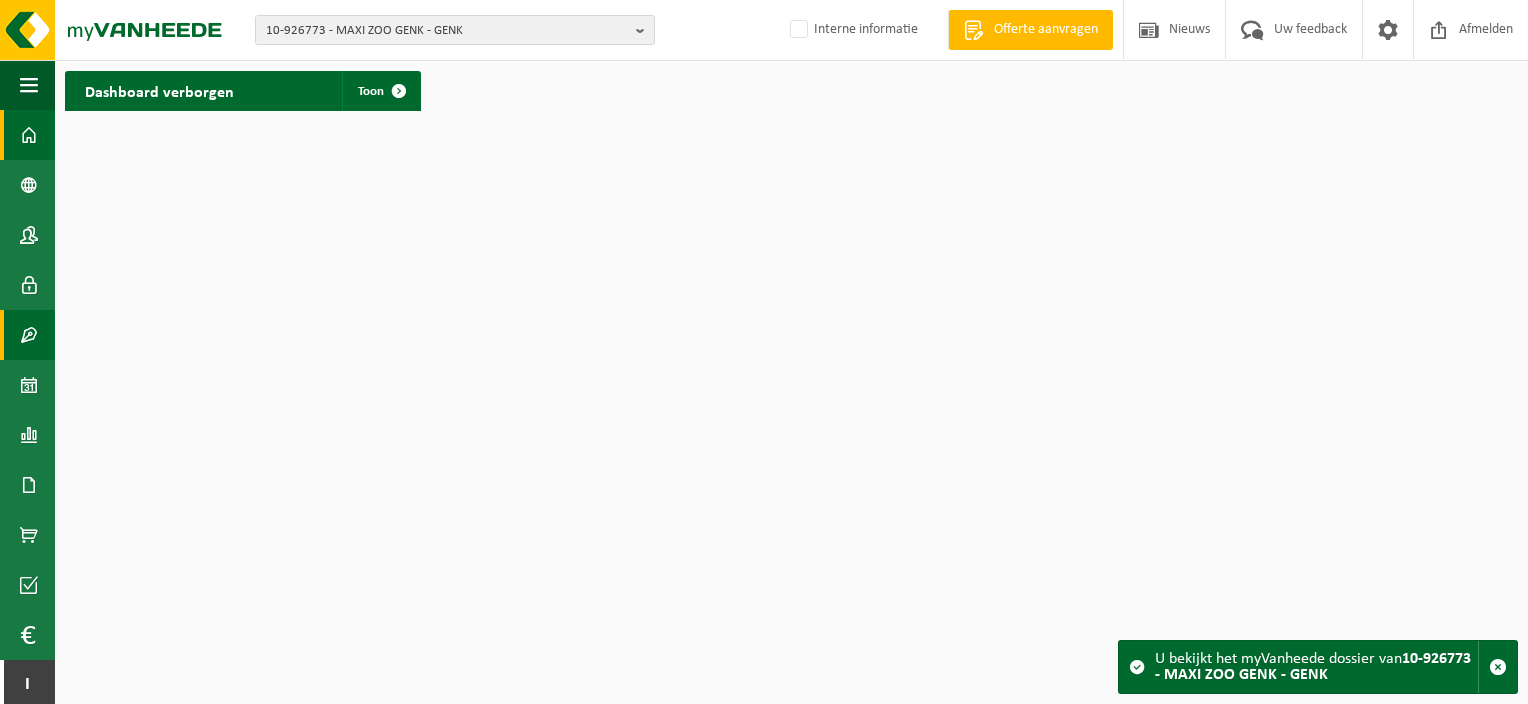 click at bounding box center [29, 335] 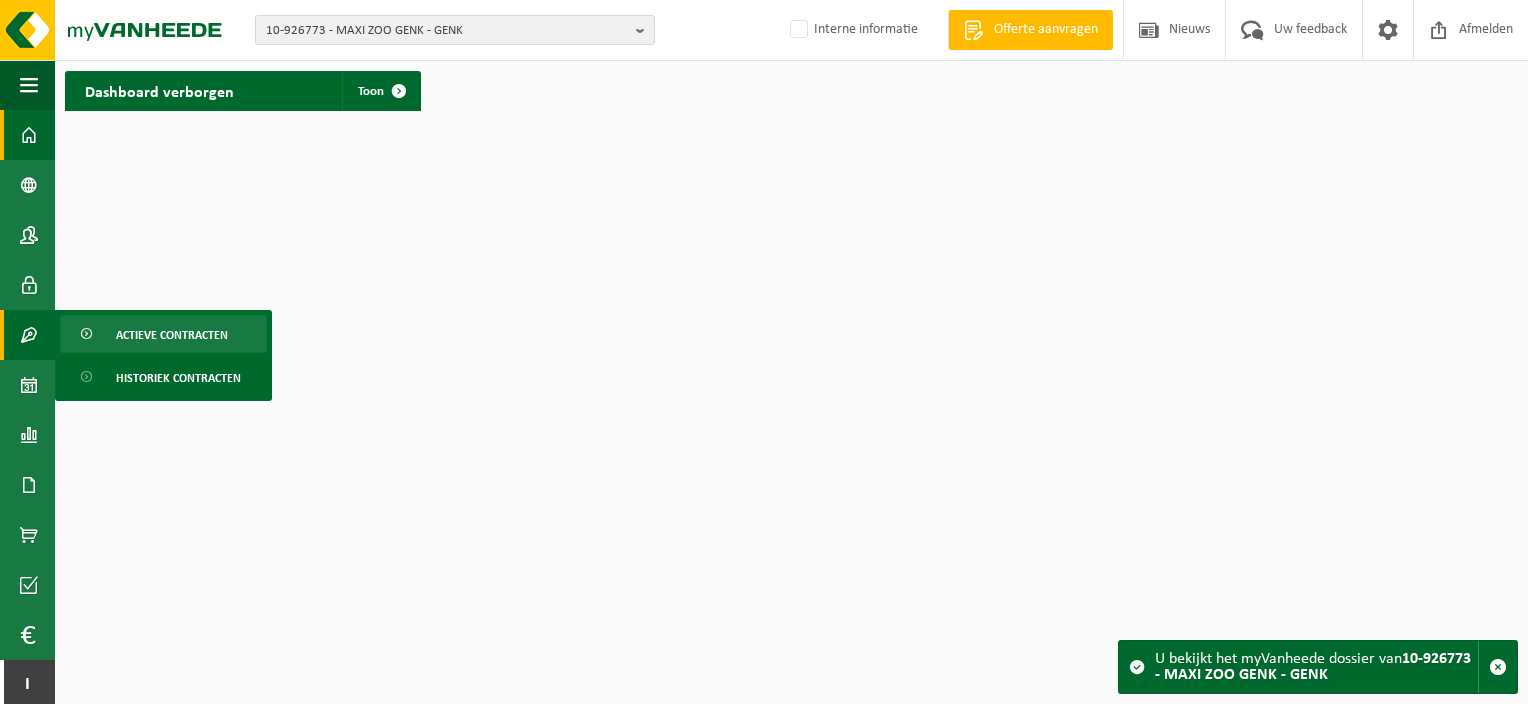 click on "Actieve contracten" at bounding box center [172, 335] 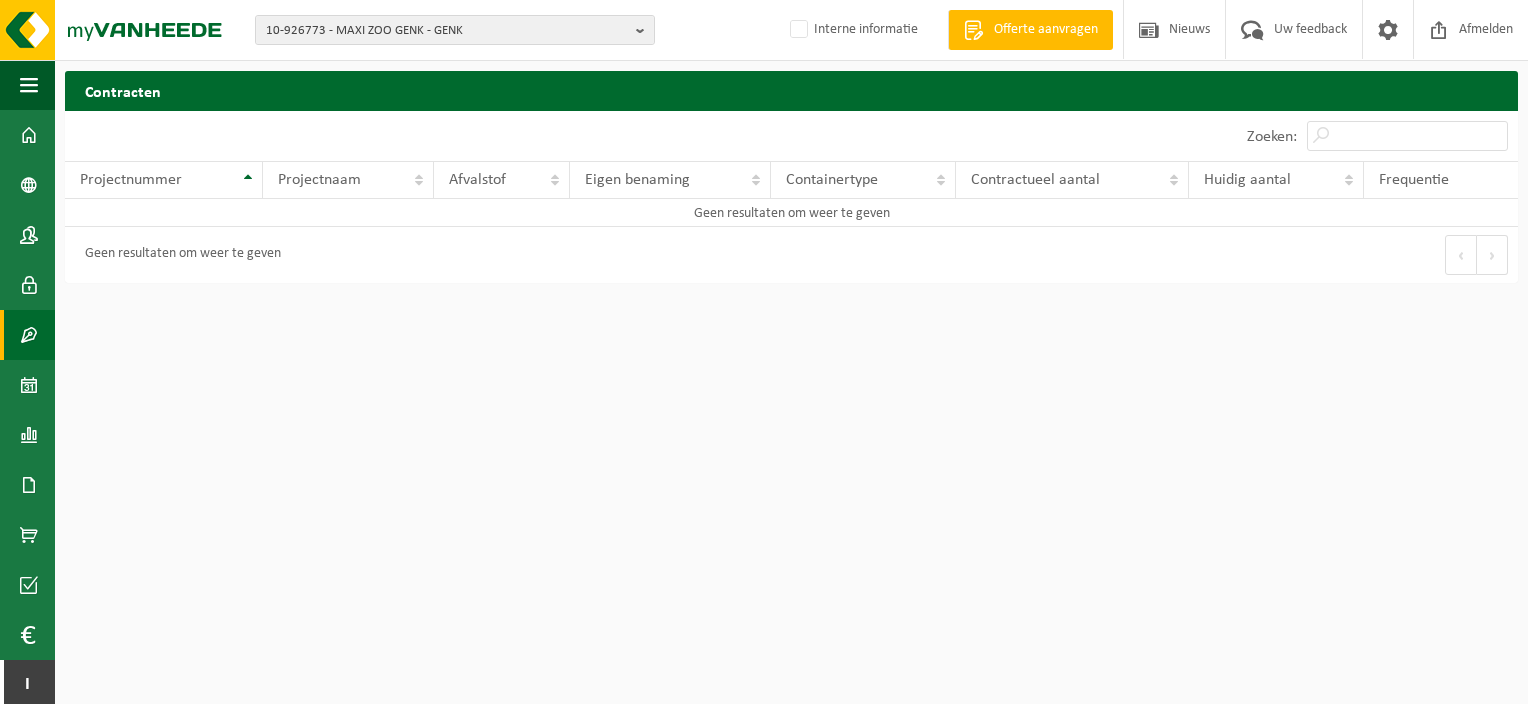 scroll, scrollTop: 0, scrollLeft: 0, axis: both 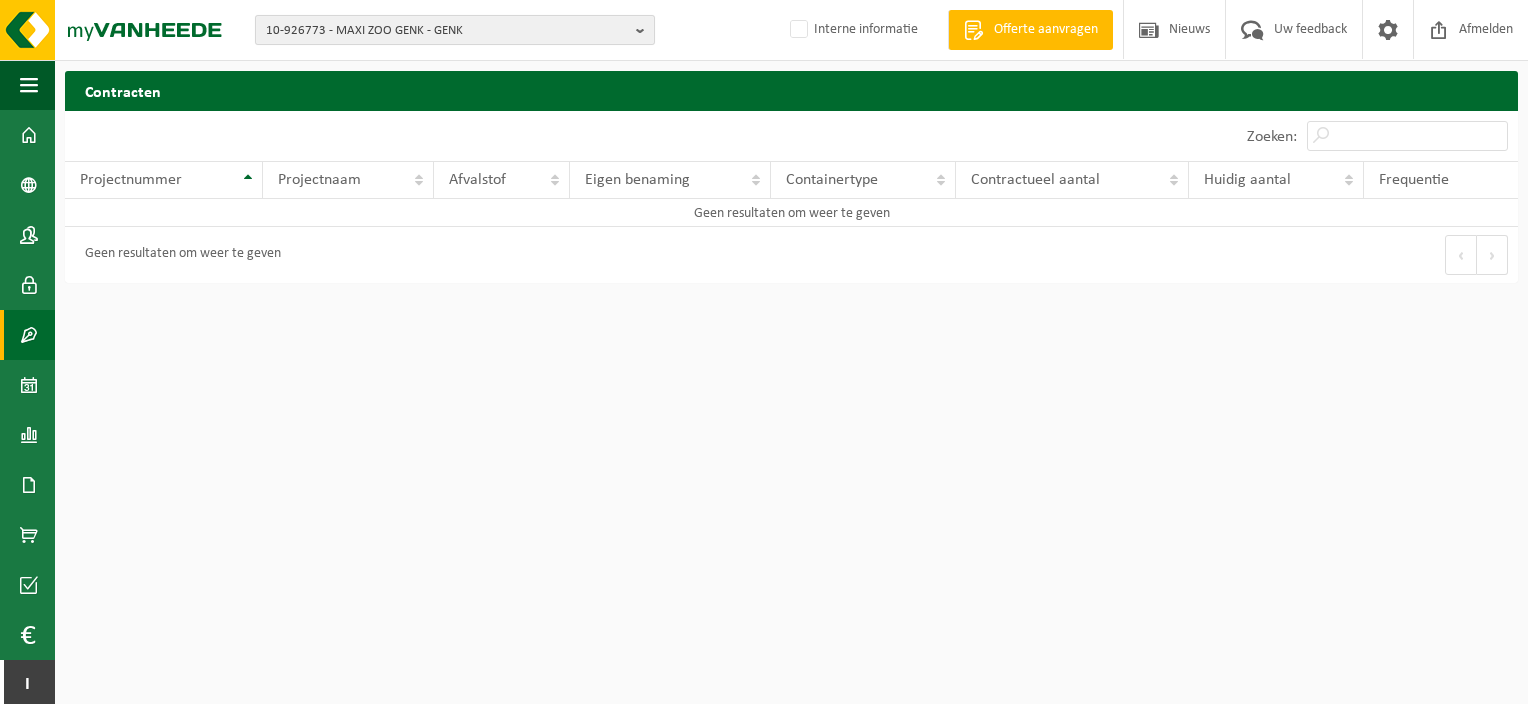 click on "10-926773 - MAXI ZOO GENK - GENK" at bounding box center [447, 31] 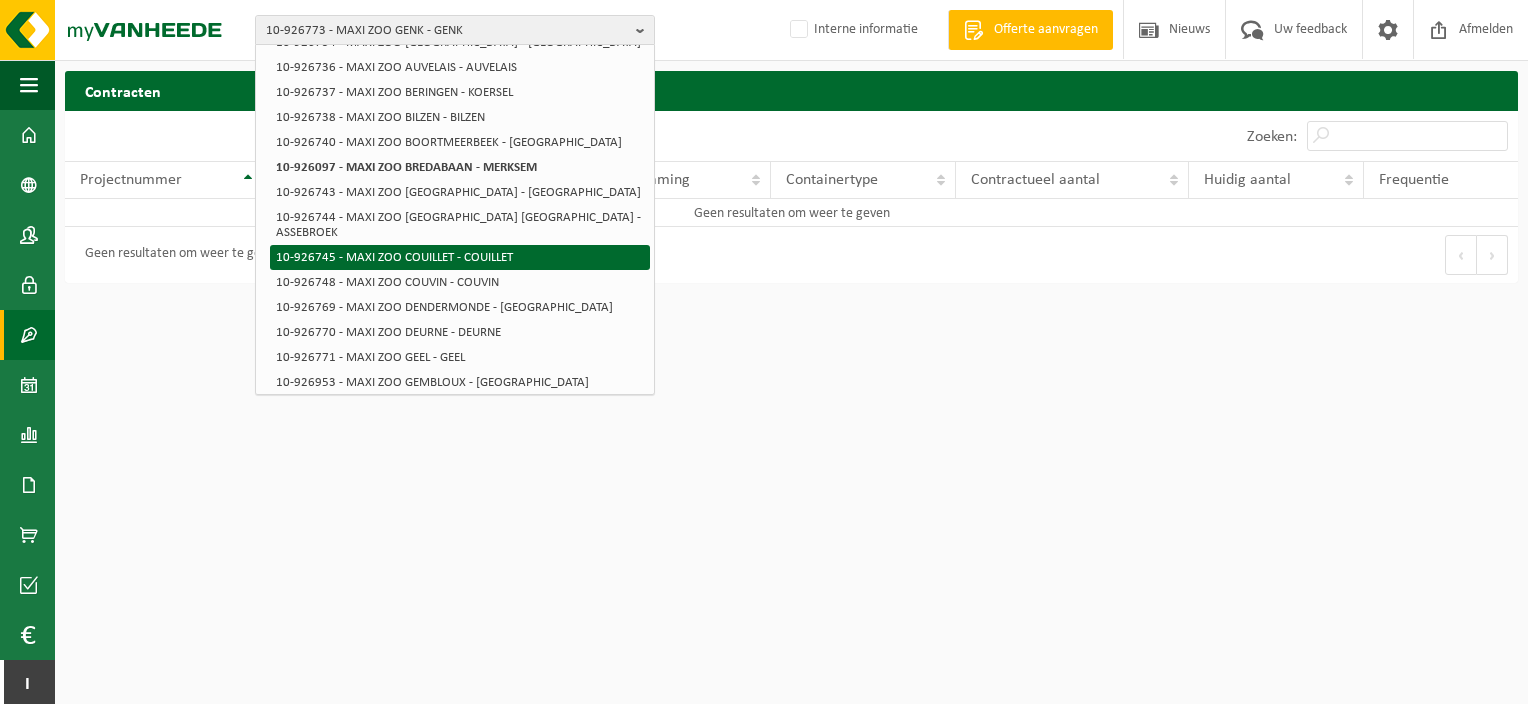 scroll, scrollTop: 0, scrollLeft: 0, axis: both 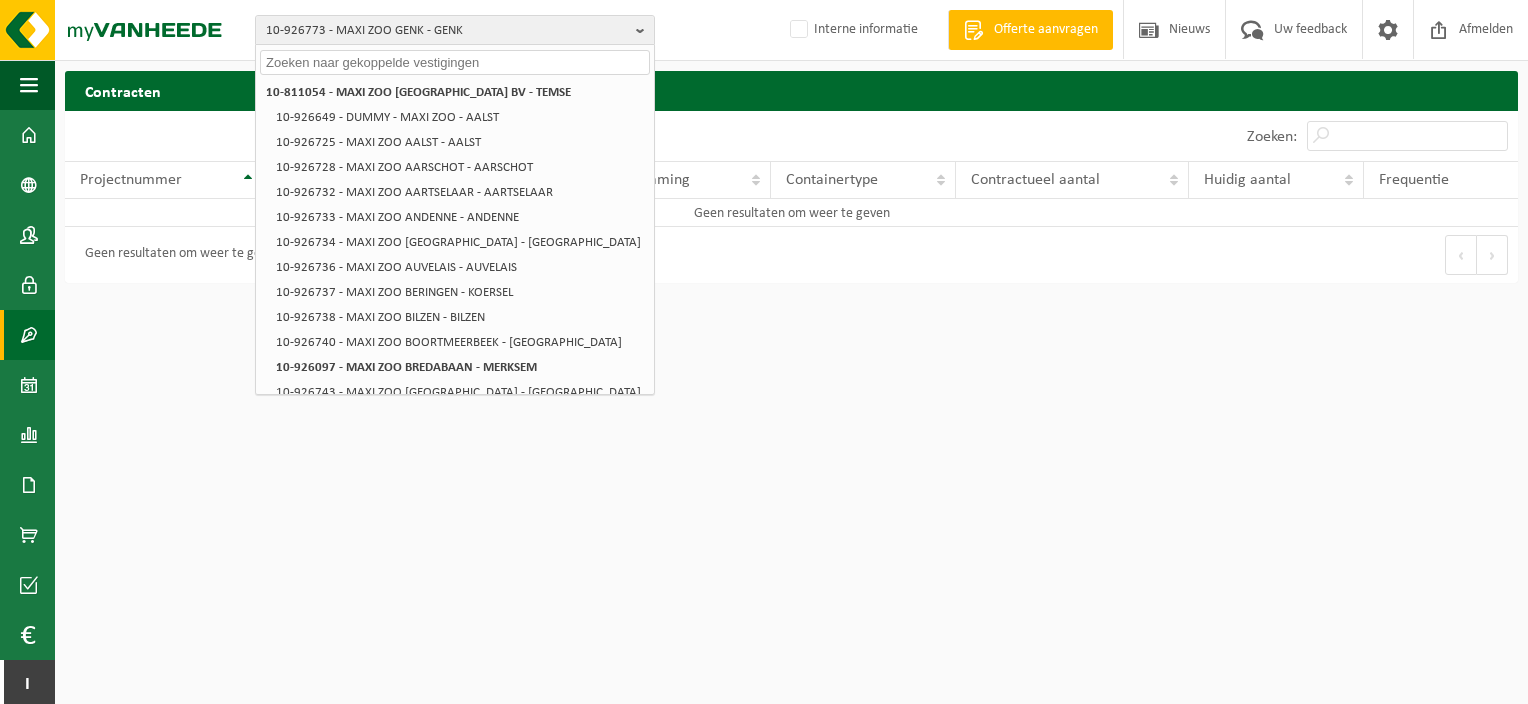 click on "10-926773 - MAXI ZOO GENK - GENK                           10-811054 - MAXI ZOO BELGIUM BV - TEMSE 10-926649 - DUMMY - MAXI ZOO - AALST 10-926725 - MAXI ZOO AALST - AALST 10-926728 - MAXI ZOO AARSCHOT - AARSCHOT 10-926732 - MAXI ZOO AARTSELAAR - AARTSELAAR 10-926733 - MAXI ZOO ANDENNE - ANDENNE 10-926734 - MAXI ZOO ANDERLECHT - ANDERLECHT 10-926736 - MAXI ZOO AUVELAIS - AUVELAIS 10-926737 - MAXI ZOO BERINGEN - KOERSEL 10-926738 - MAXI ZOO BILZEN - BILZEN 10-926740 - MAXI ZOO BOORTMEERBEEK - BOORTMEERBEEK 10-926097 - MAXI ZOO BREDABAAN - MERKSEM 10-926743 - MAXI ZOO BRUGGE - BRUGGE 10-926744 - MAXI ZOO BRUGGE SINT KRUIS - ASSEBROEK 10-926745 - MAXI ZOO COUILLET - COUILLET 10-926748 - MAXI ZOO COUVIN - COUVIN 10-926769 - MAXI ZOO DENDERMONDE - DENDERMONDE 10-926770 - MAXI ZOO DEURNE - DEURNE 10-926771 - MAXI ZOO GEEL - GEEL 10-926953 - MAXI ZOO GEMBLOUX - GEMBLOUX 10-926773 - MAXI ZOO GENK - GENK 10-926774 - MAXI ZOO GENT - GENT 10-926775 - MAXI ZOO GERAARDSBERGEN - GERAARDSBERGEN" at bounding box center [764, 352] 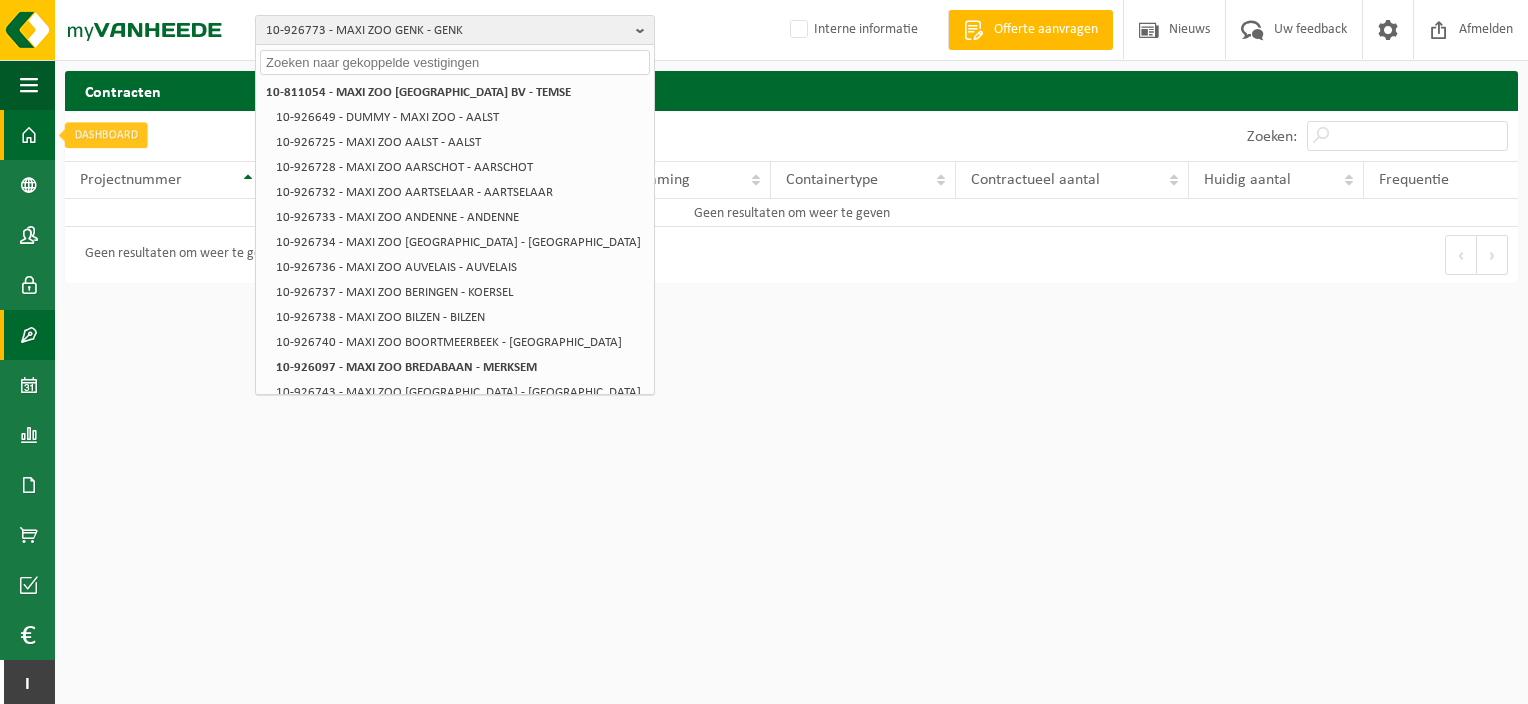 click at bounding box center (29, 135) 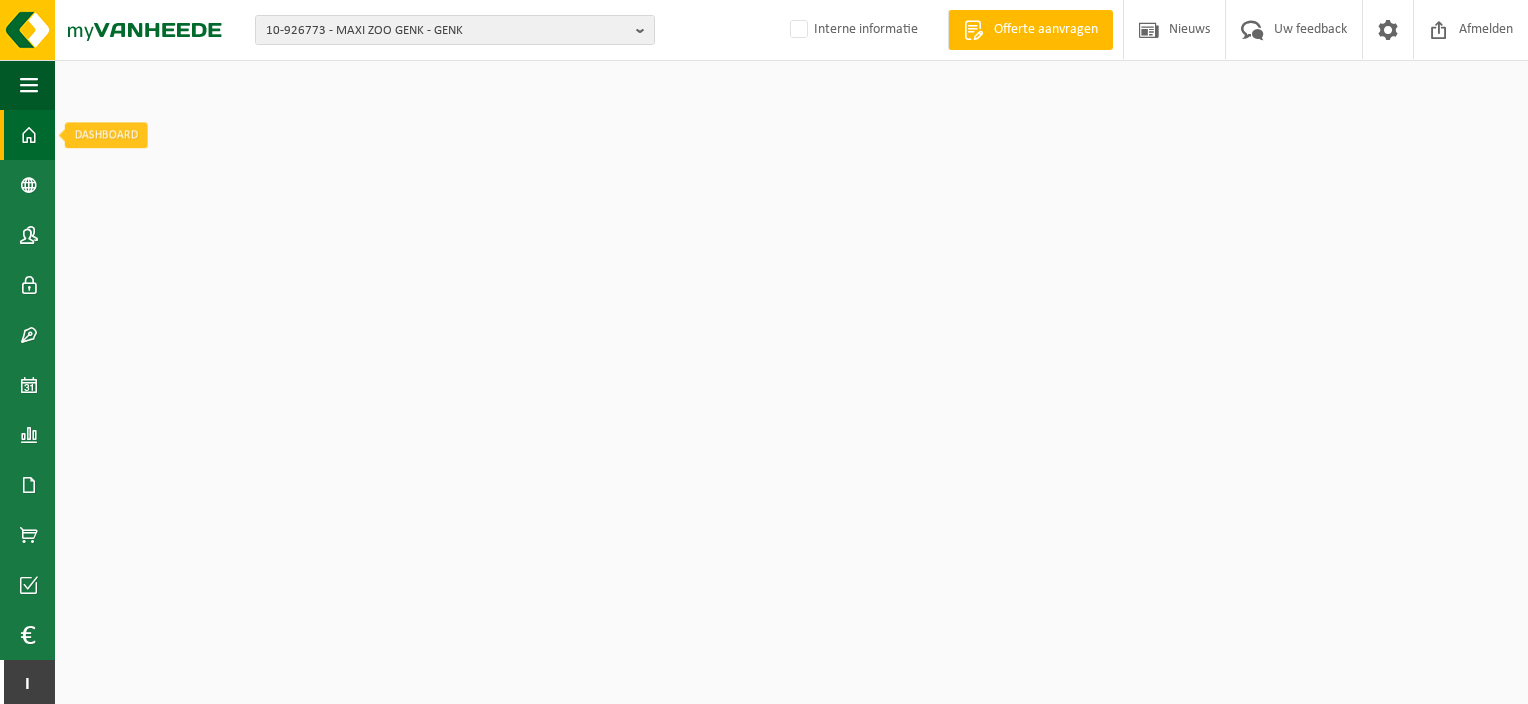 scroll, scrollTop: 0, scrollLeft: 0, axis: both 